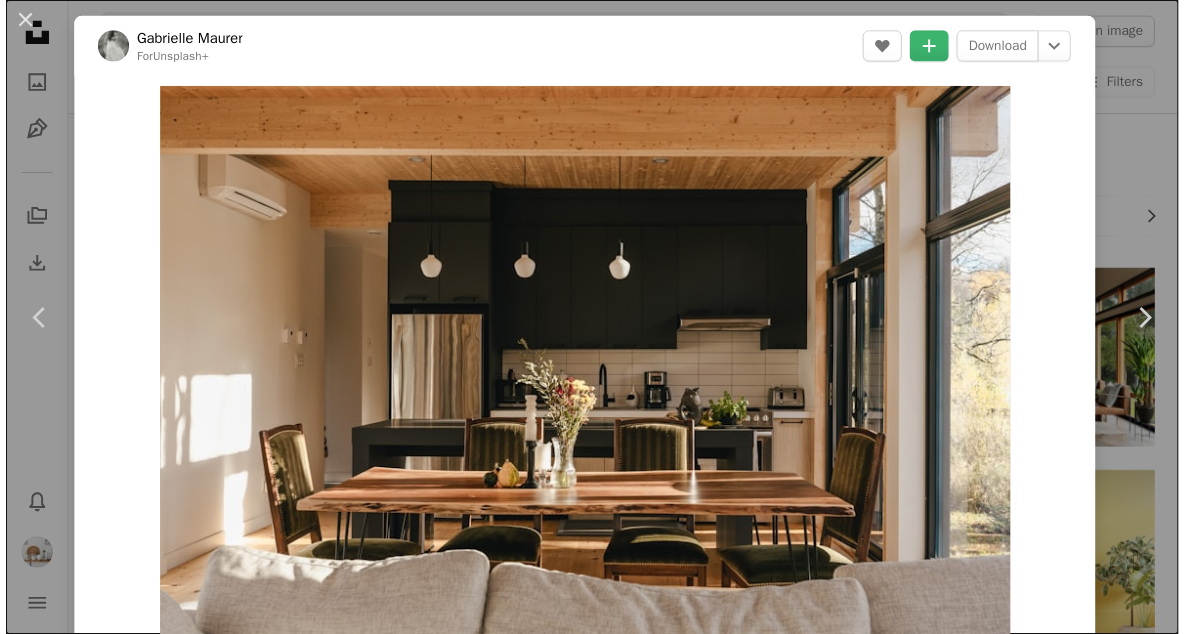 scroll, scrollTop: 0, scrollLeft: 0, axis: both 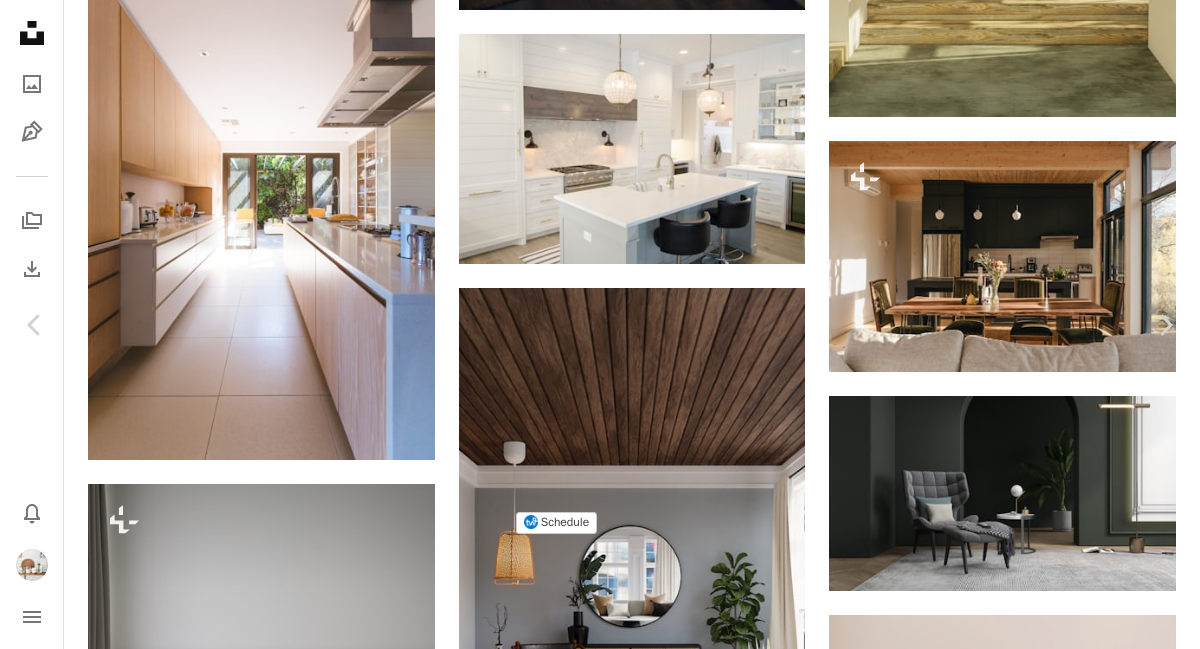click at bounding box center [719, 4826] 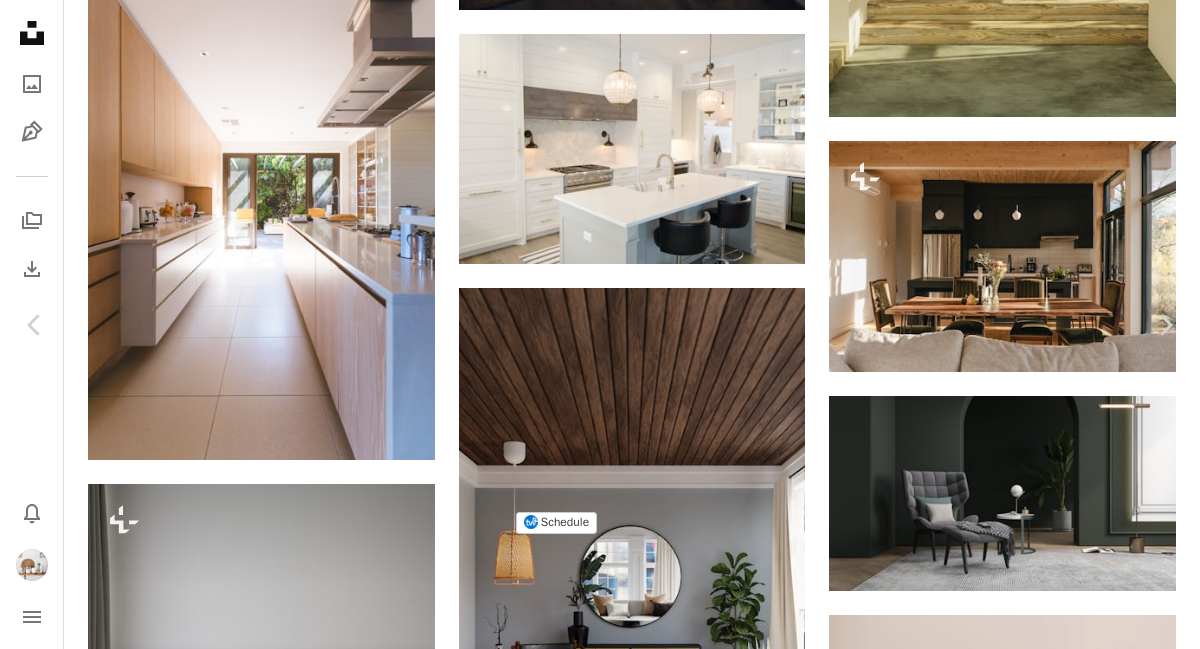 scroll, scrollTop: 0, scrollLeft: 0, axis: both 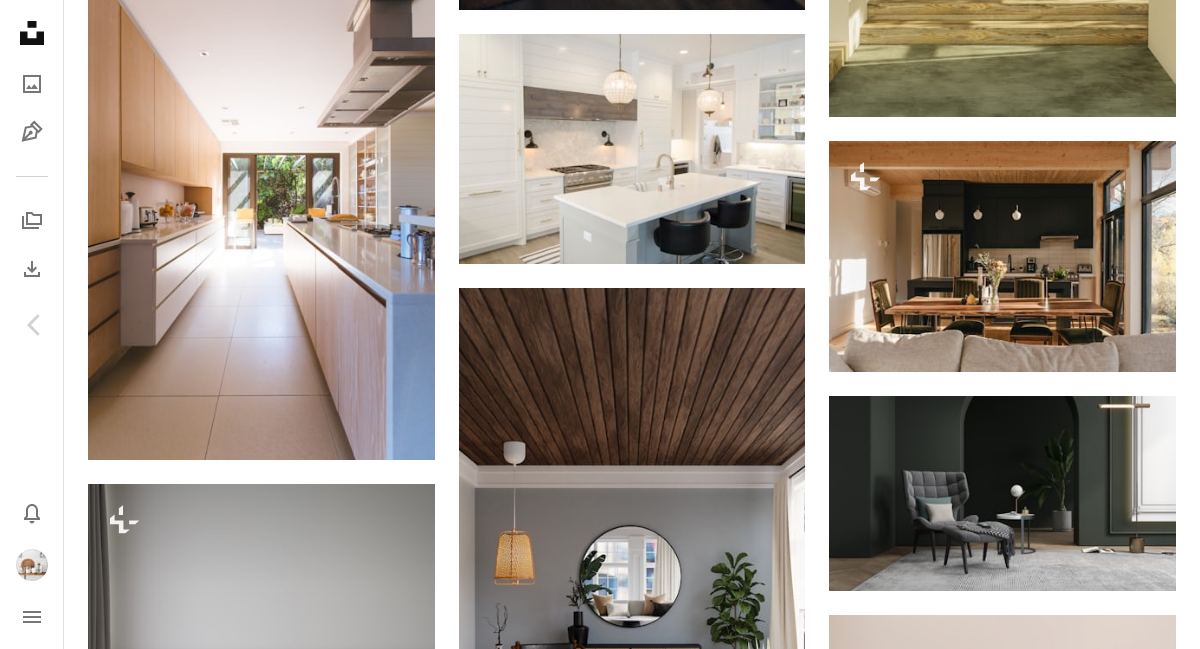 click on "Chevron down" 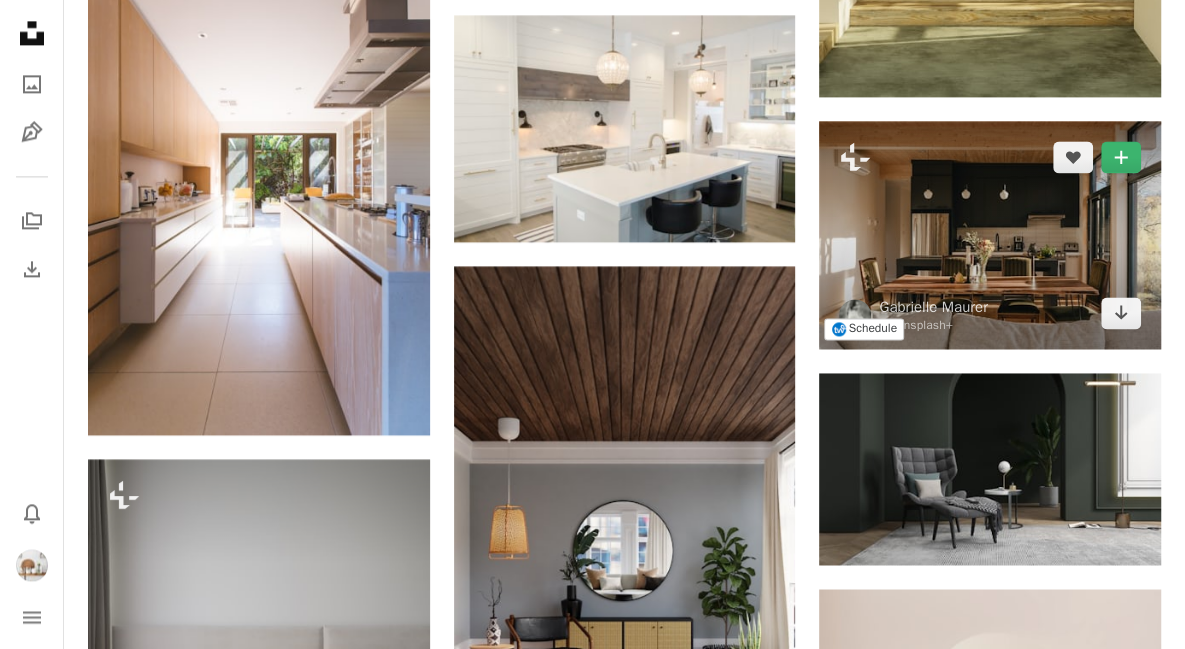 click at bounding box center (990, 235) 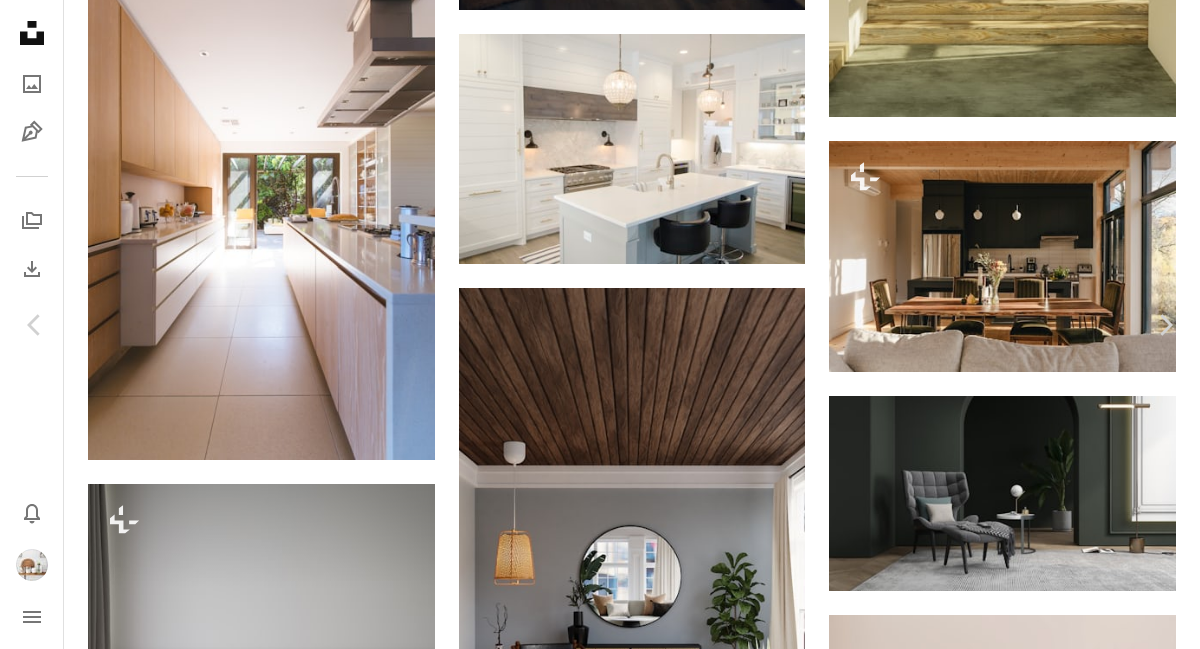 scroll, scrollTop: 900, scrollLeft: 0, axis: vertical 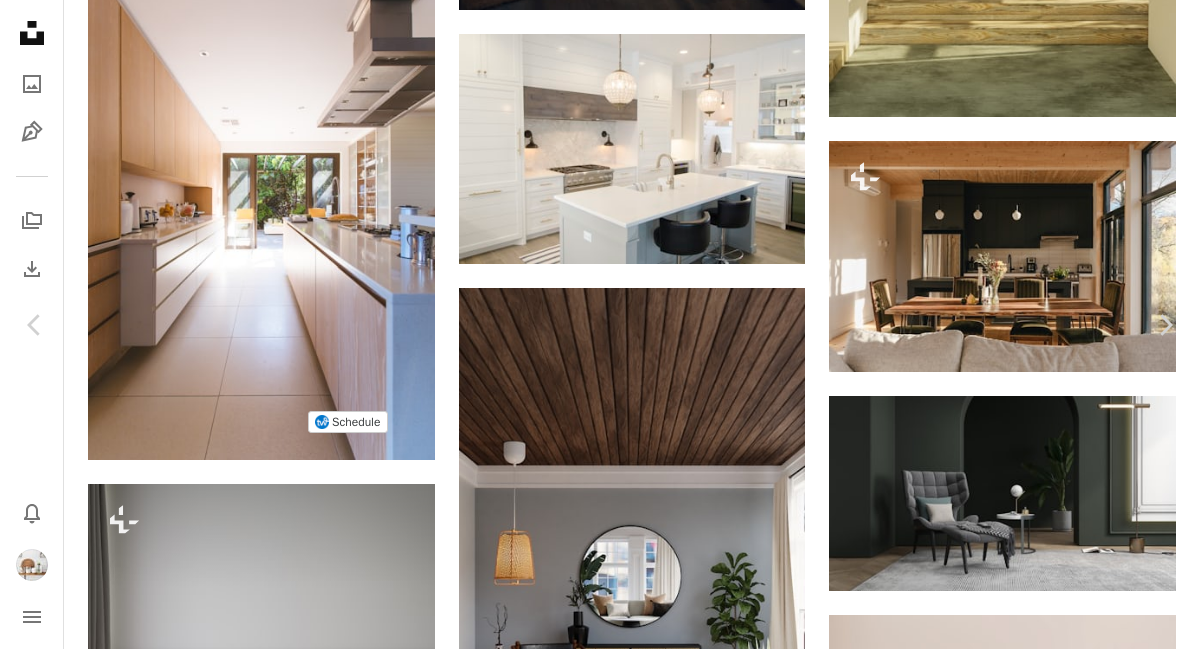 click at bounding box center [395, 4726] 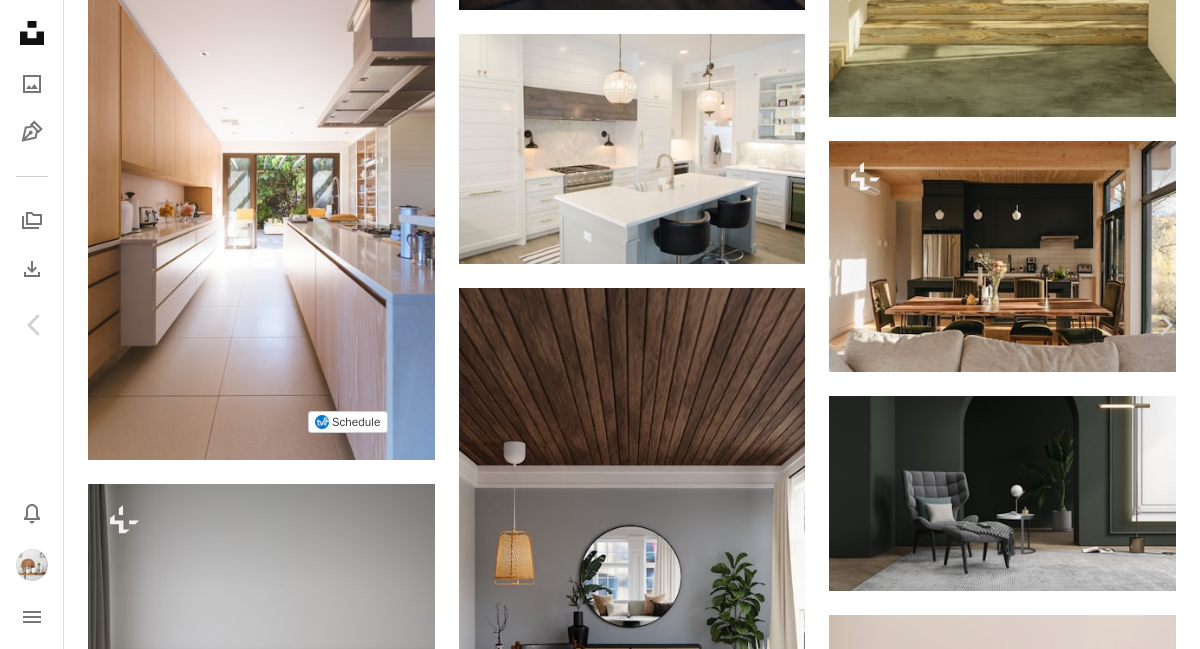 scroll, scrollTop: 0, scrollLeft: 0, axis: both 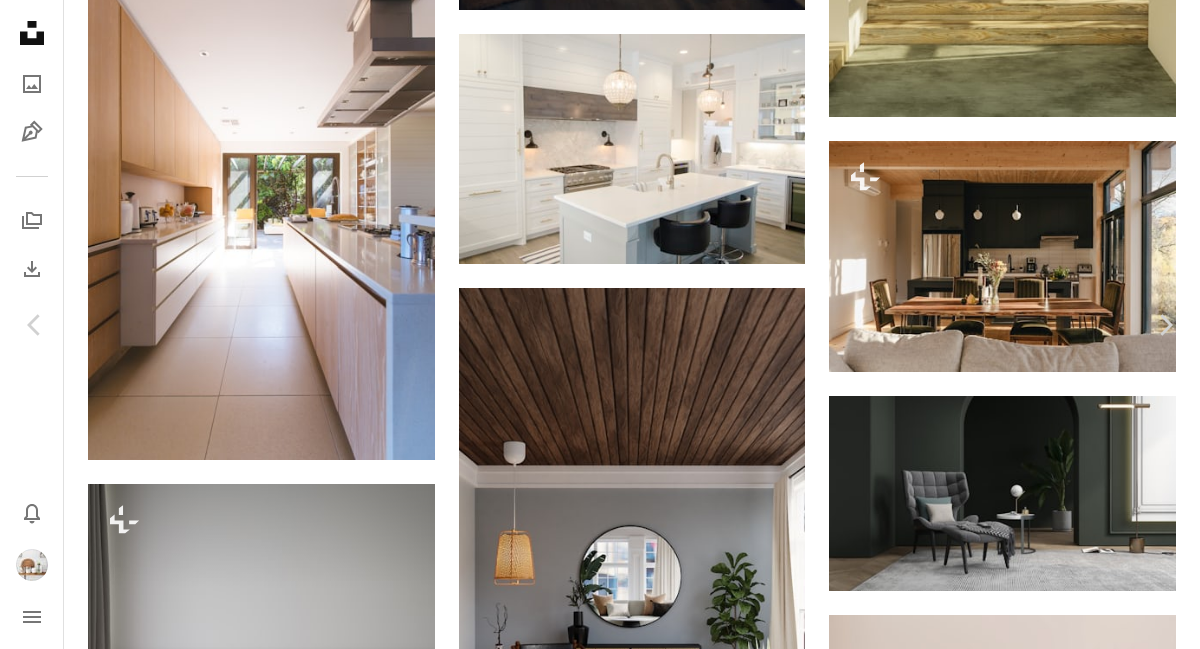 click on "Chevron down" 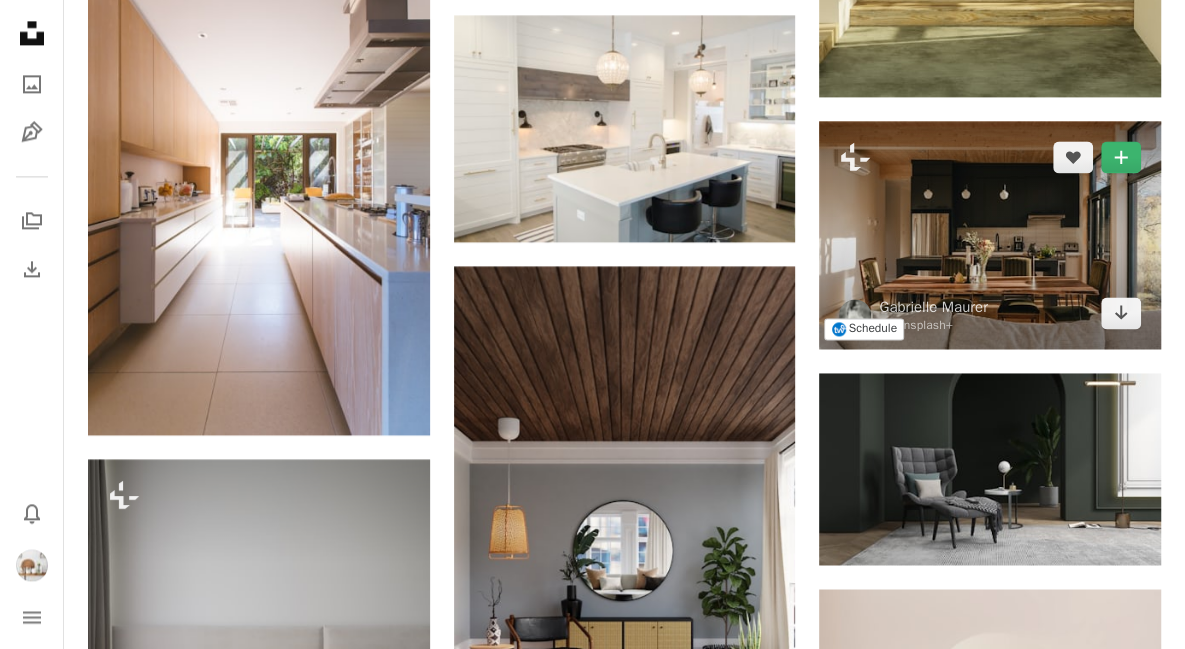 click at bounding box center [990, 235] 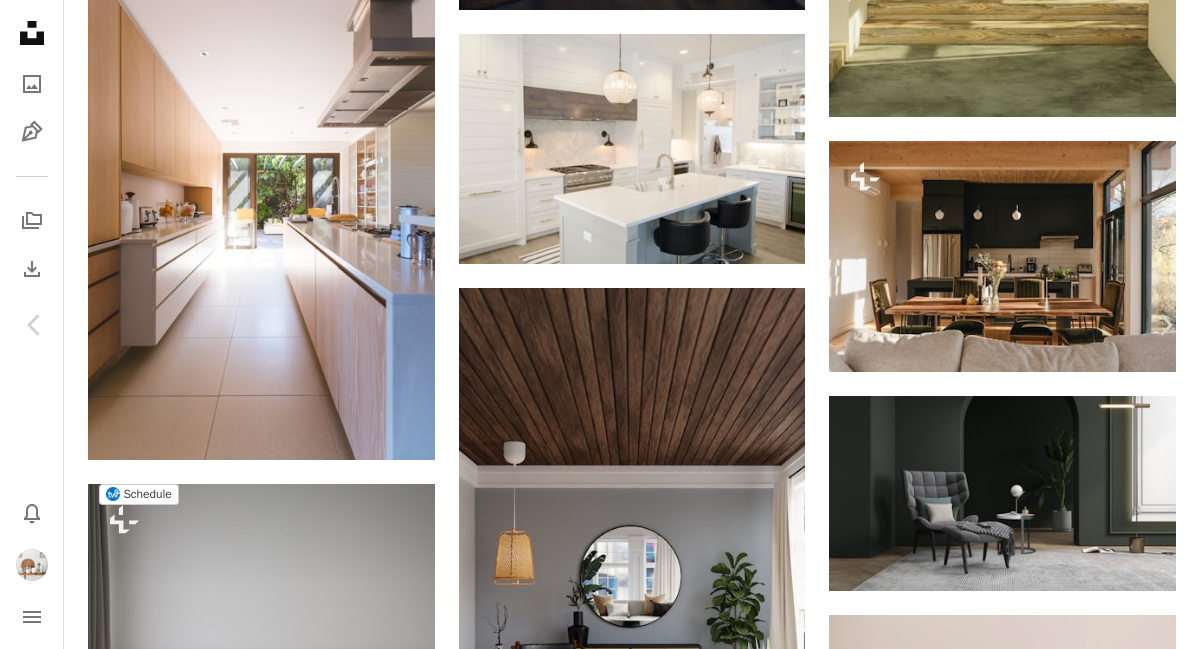 scroll, scrollTop: 1300, scrollLeft: 0, axis: vertical 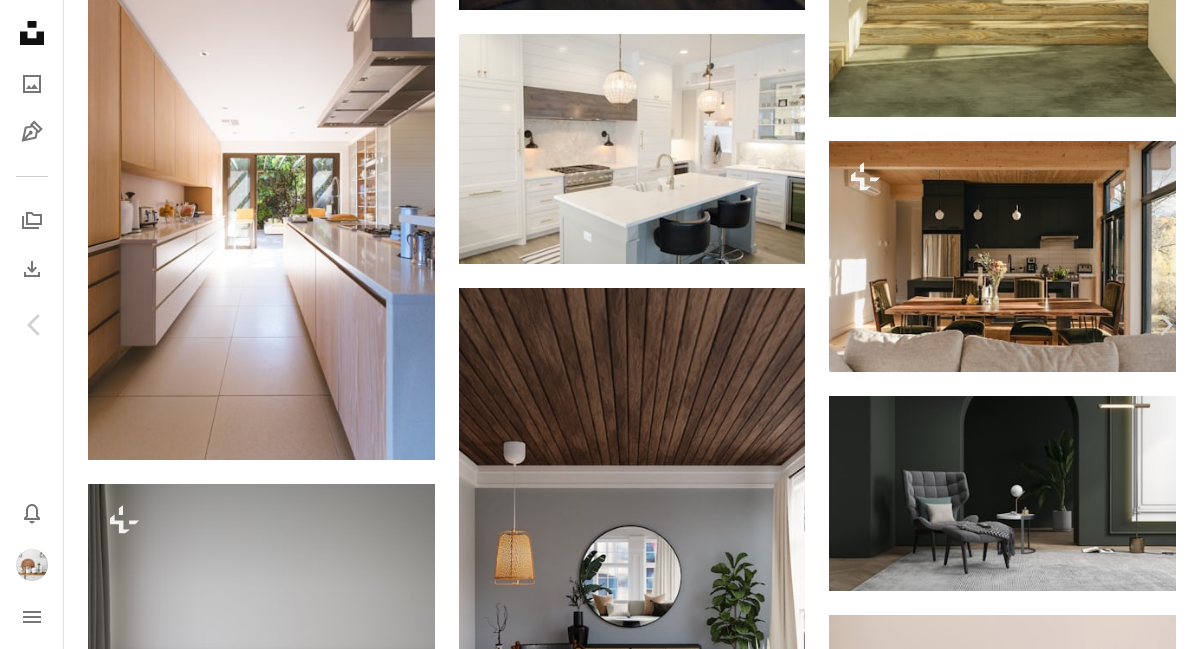 click 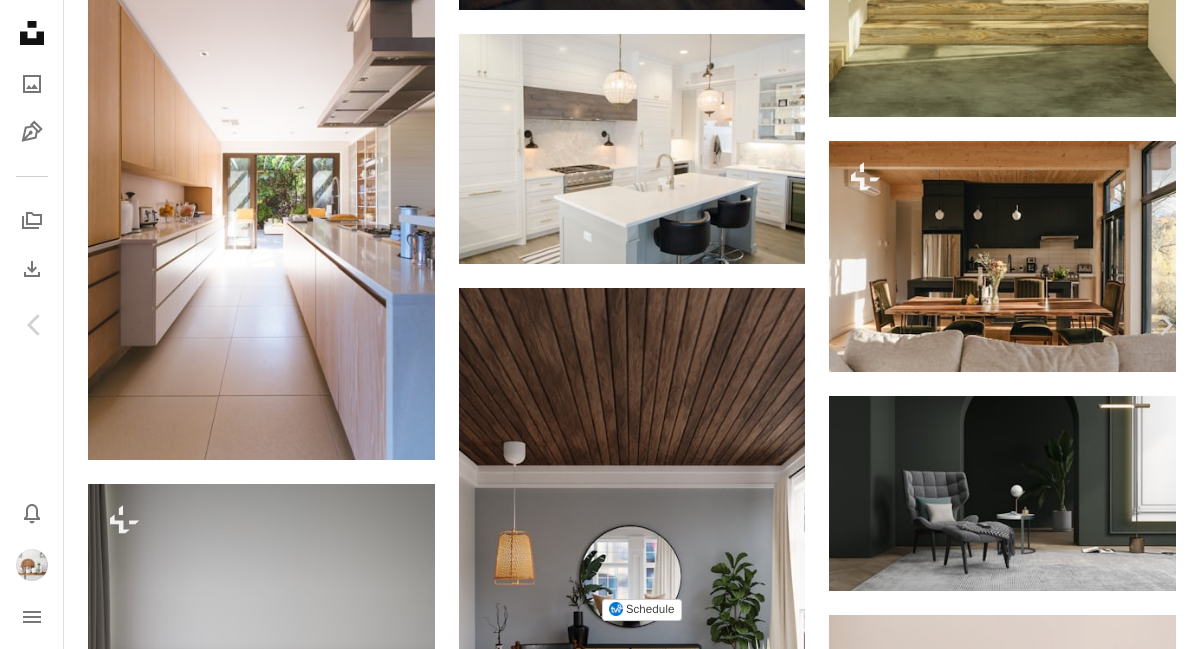 scroll, scrollTop: 800, scrollLeft: 0, axis: vertical 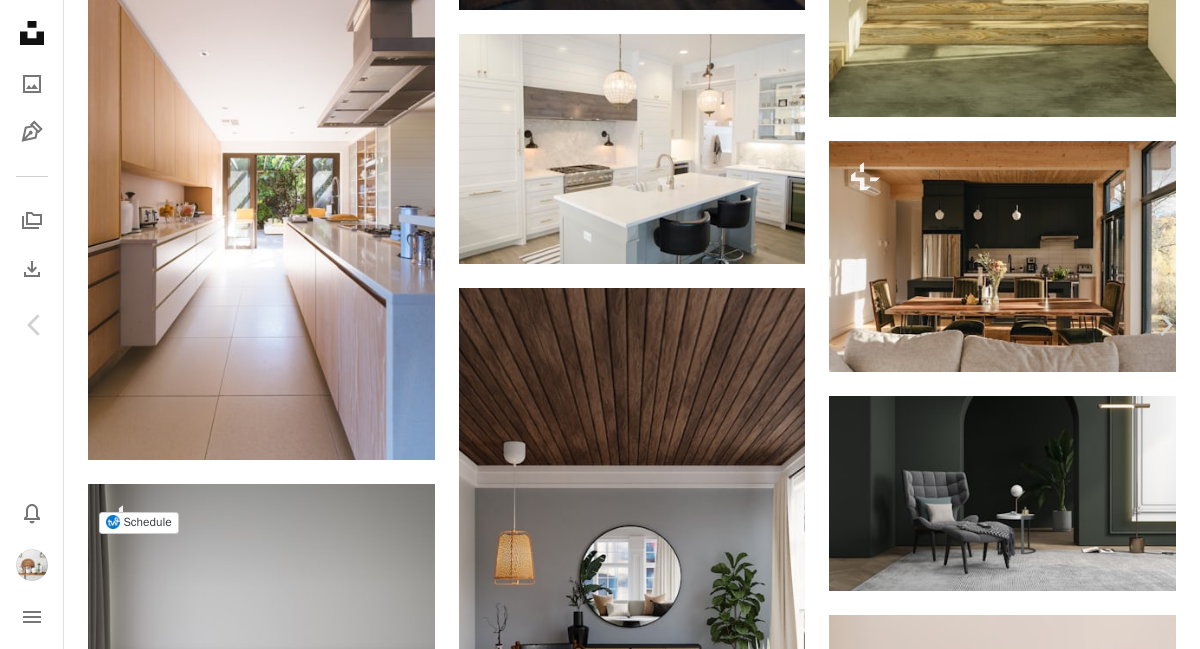 click at bounding box center [186, 4826] 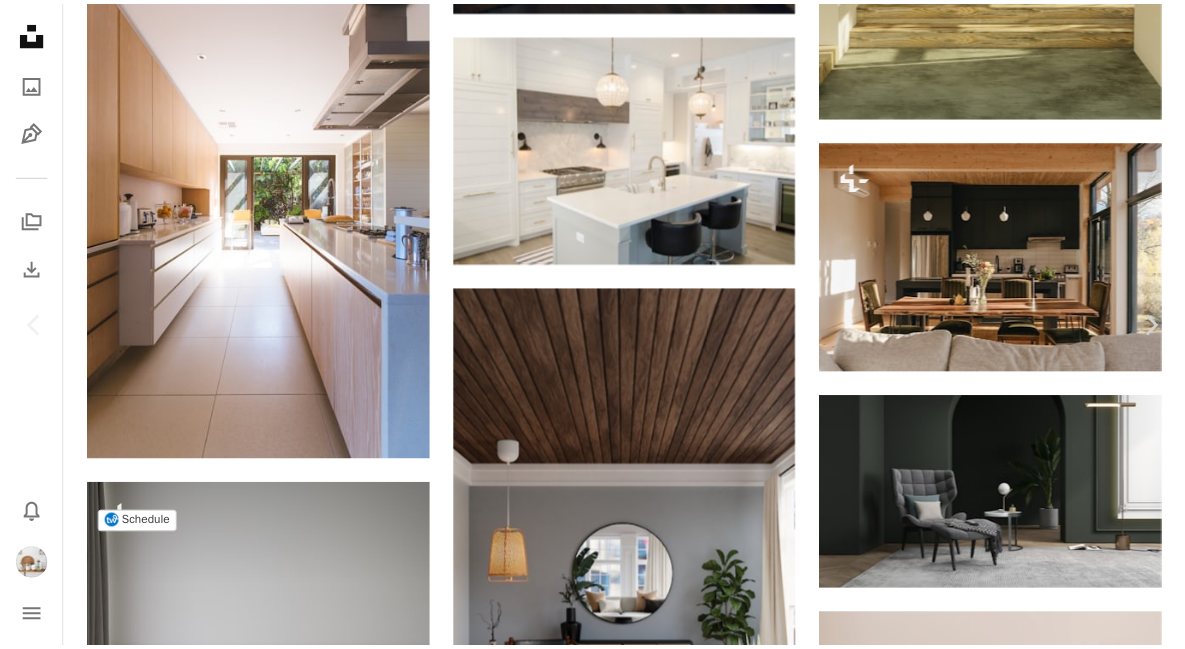 scroll, scrollTop: 0, scrollLeft: 0, axis: both 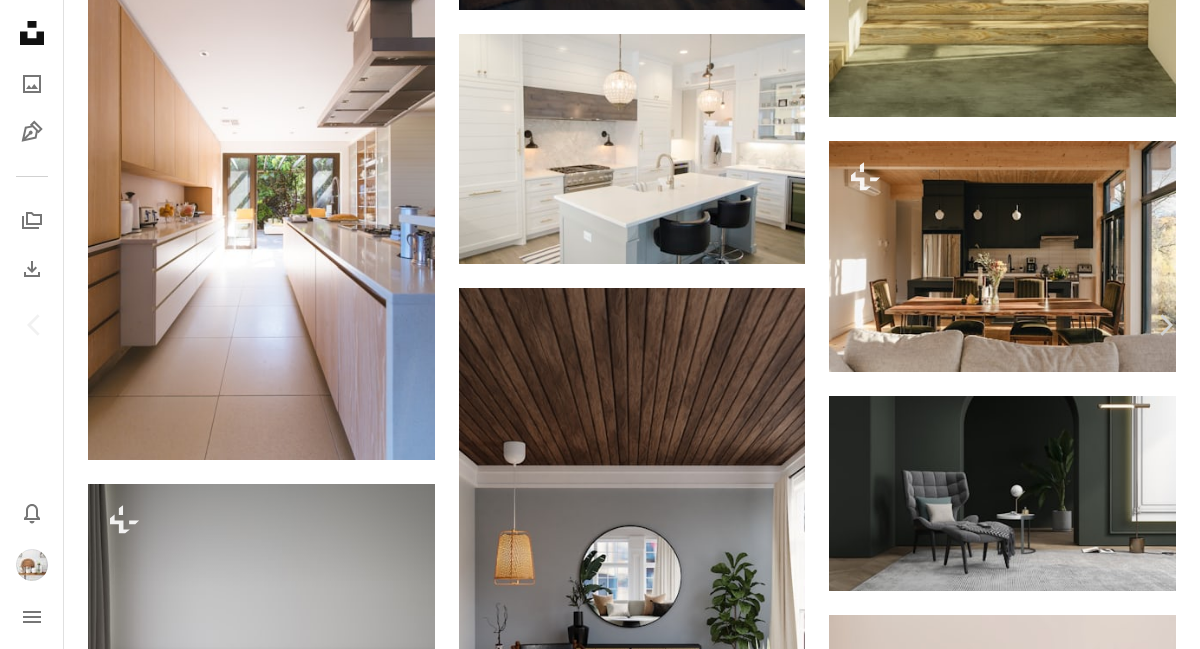 click on "Chevron down" 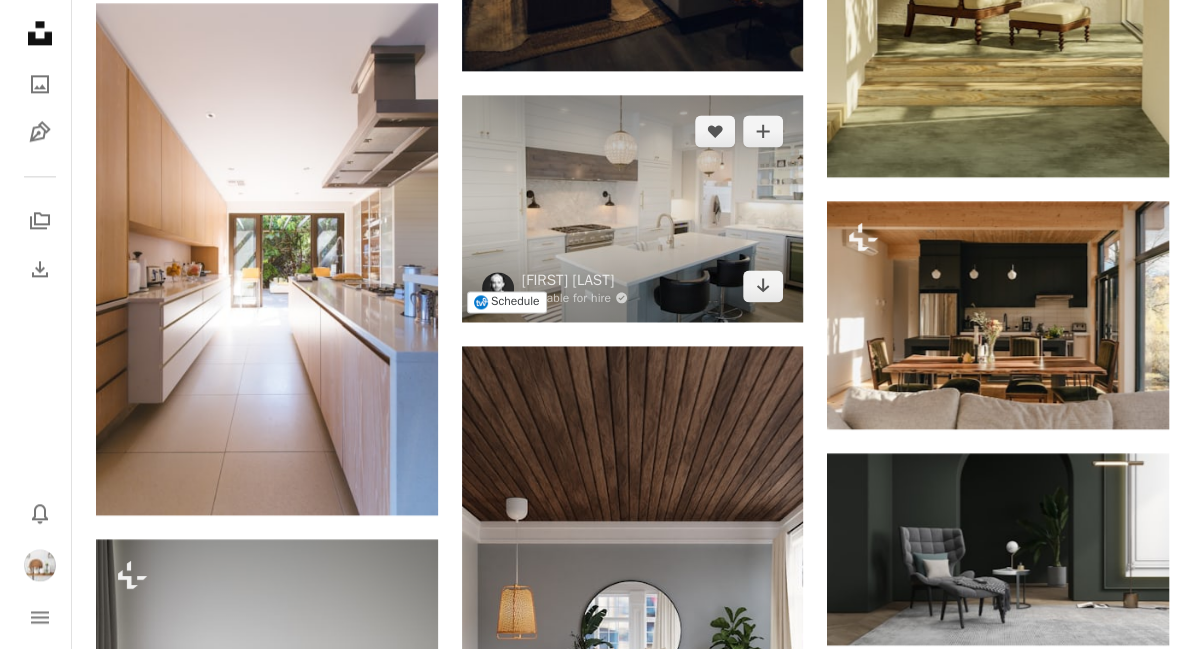 scroll, scrollTop: 1500, scrollLeft: 0, axis: vertical 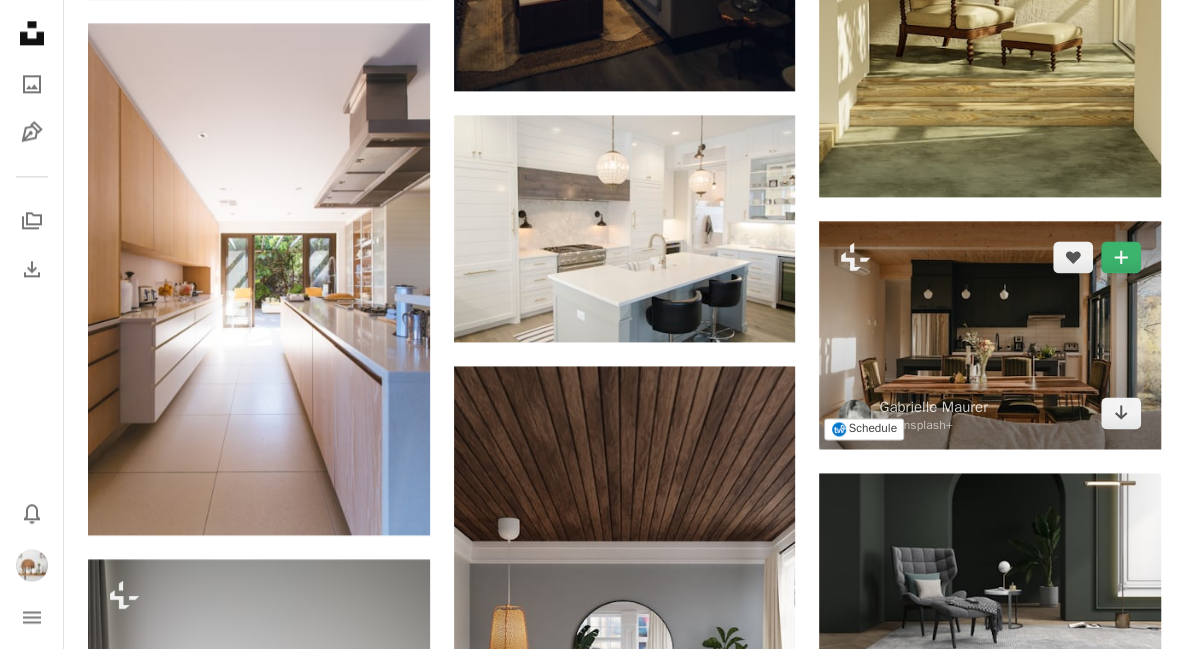 click at bounding box center [990, 335] 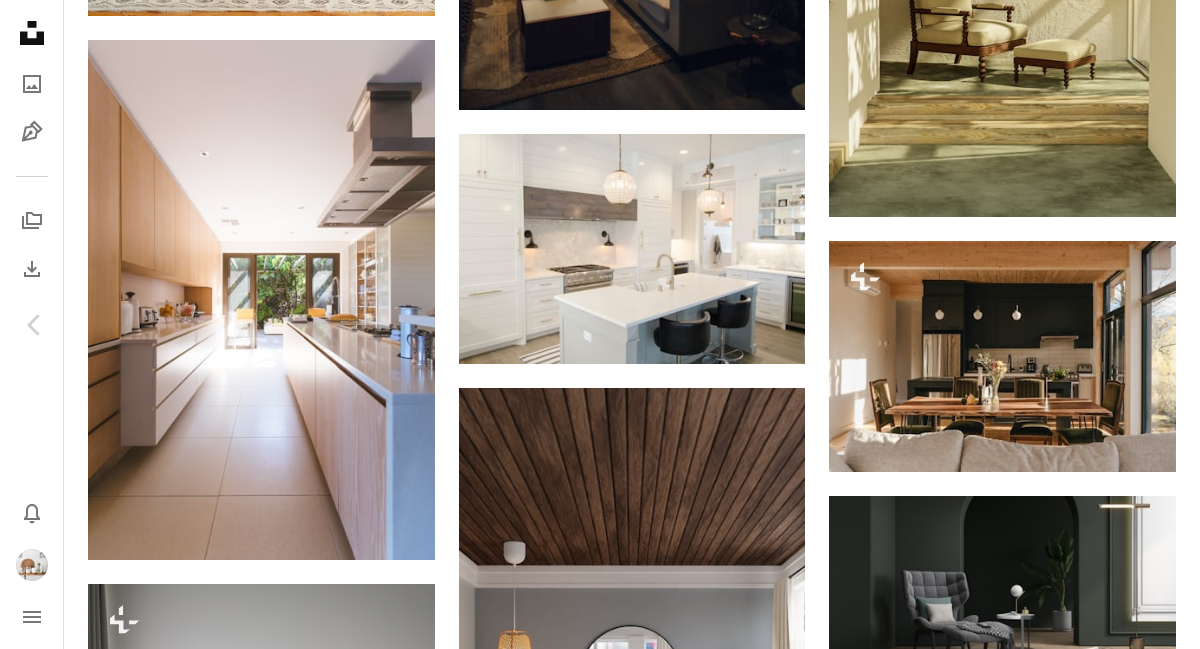 scroll, scrollTop: 900, scrollLeft: 0, axis: vertical 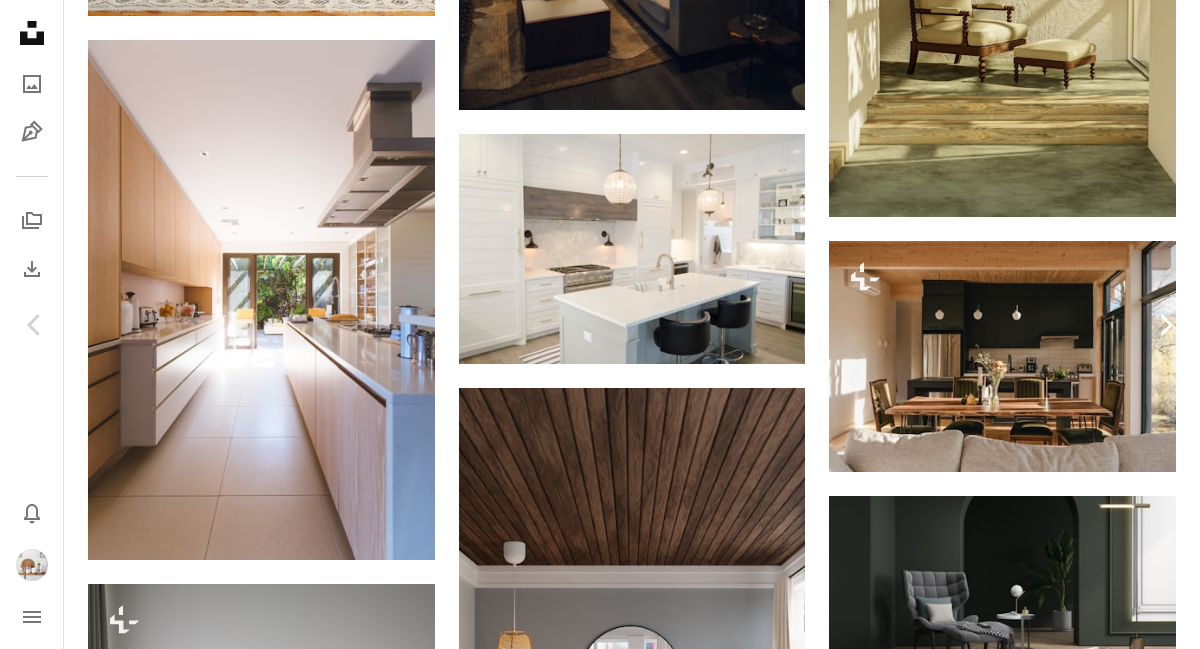 click 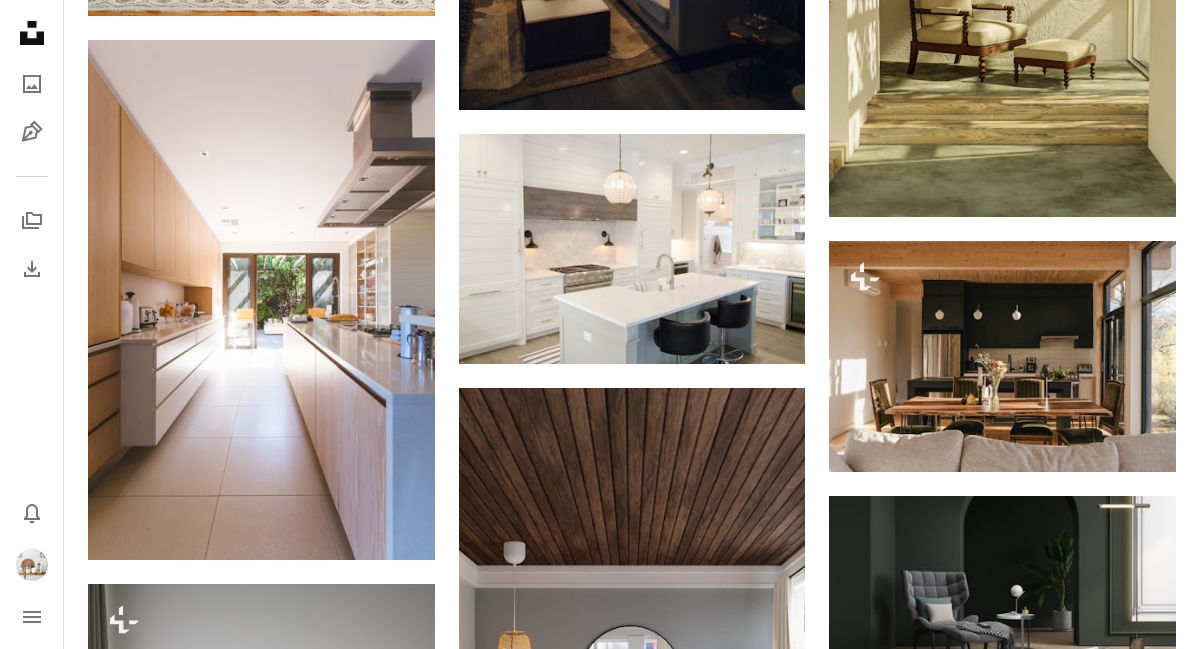 click on "Chevron left" 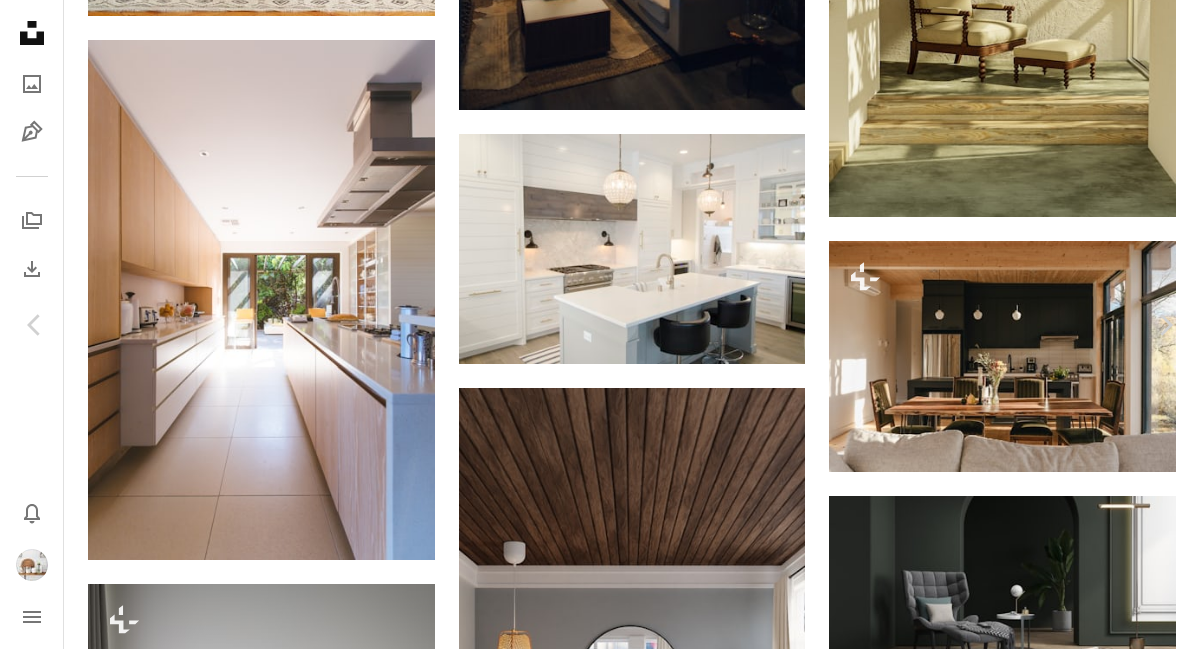 scroll, scrollTop: 2100, scrollLeft: 0, axis: vertical 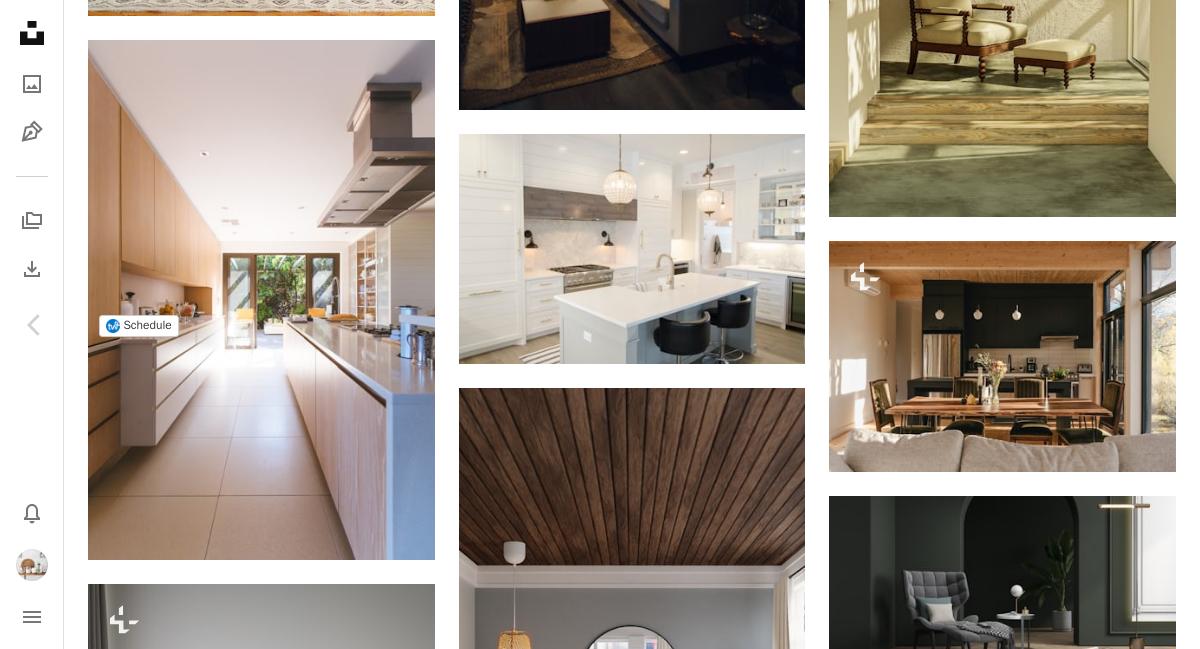 click at bounding box center (337, 4732) 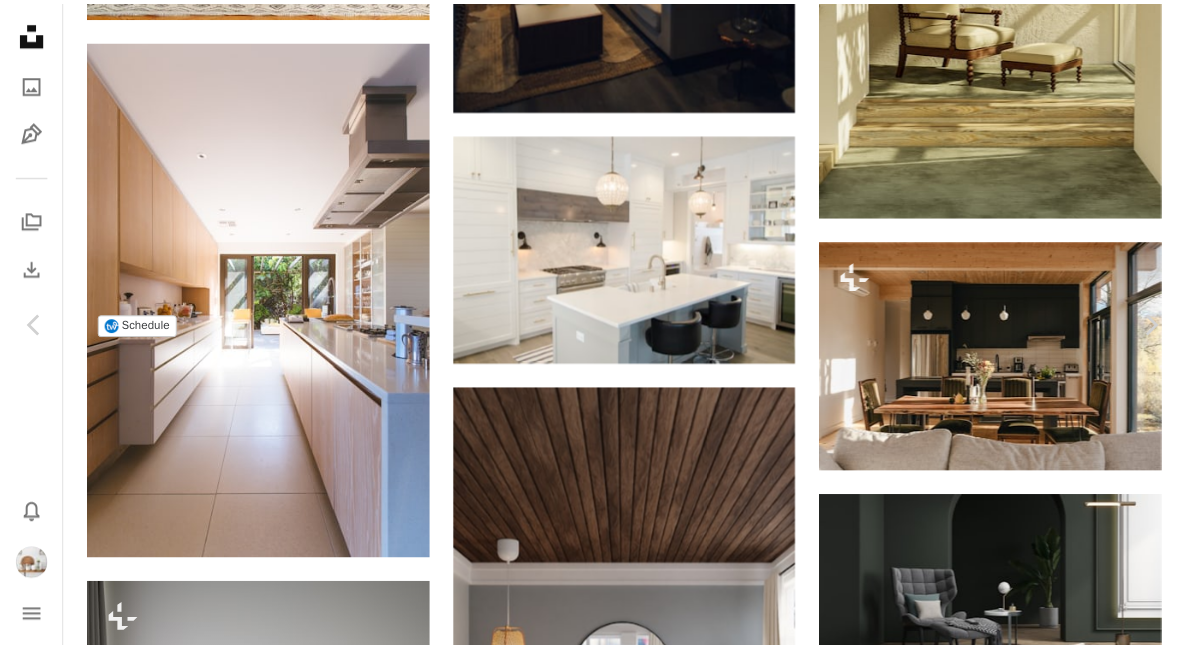 scroll, scrollTop: 0, scrollLeft: 0, axis: both 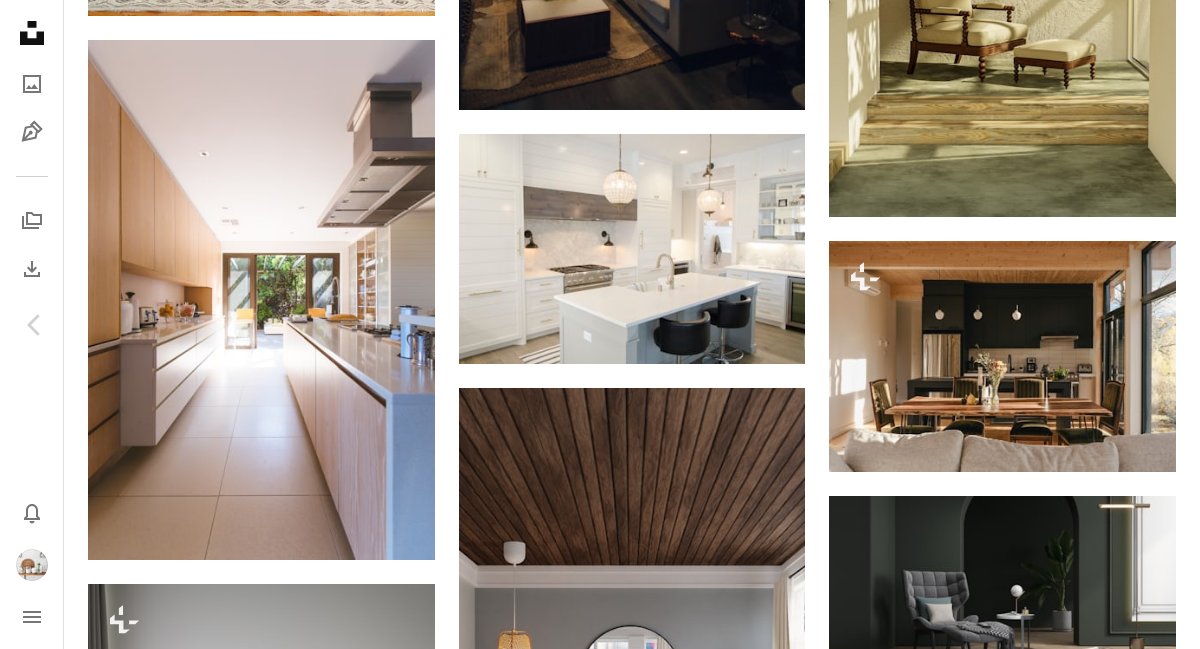 click 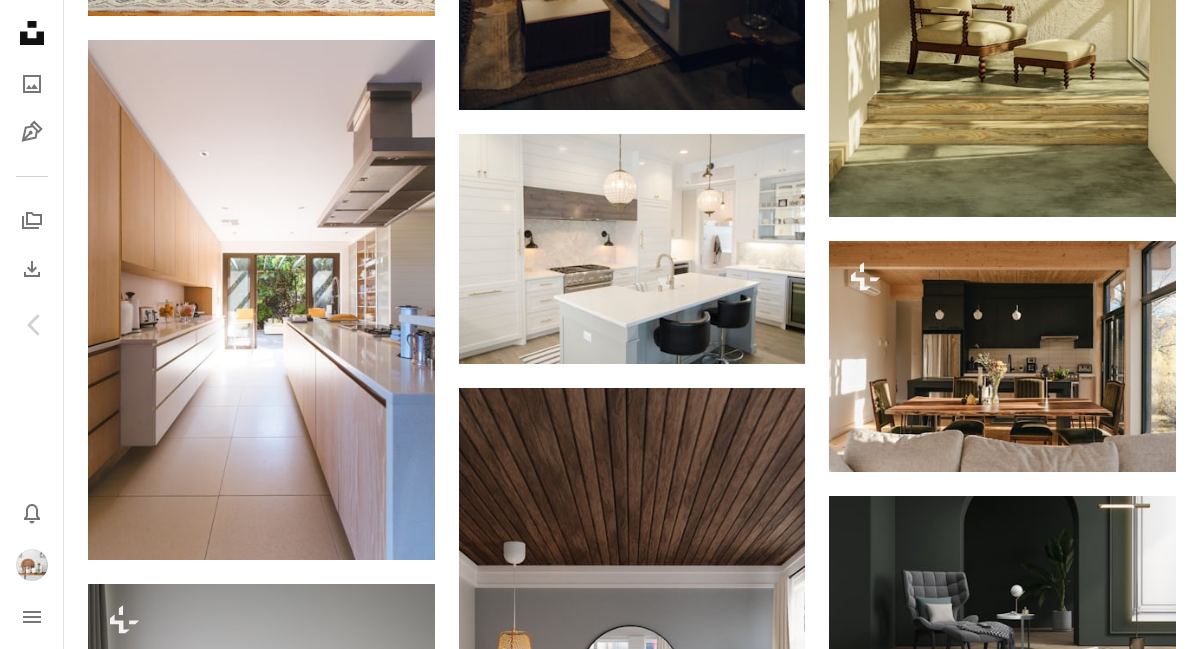 click on "An X shape" at bounding box center (20, 20) 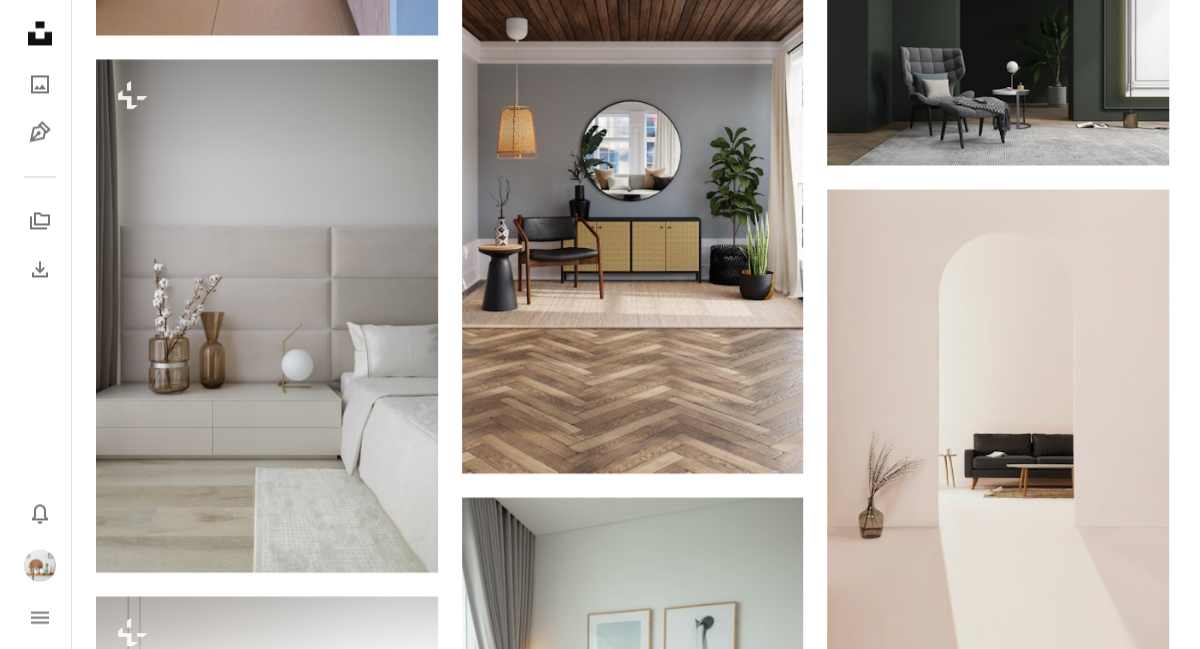 scroll, scrollTop: 1700, scrollLeft: 0, axis: vertical 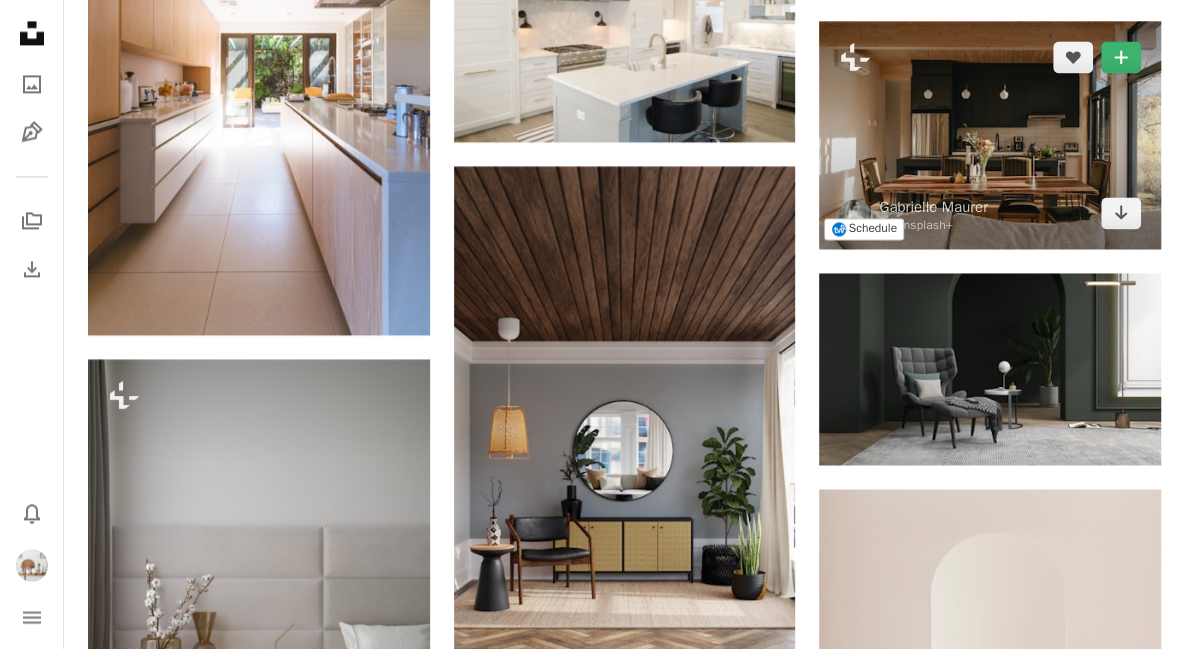 click at bounding box center [990, 135] 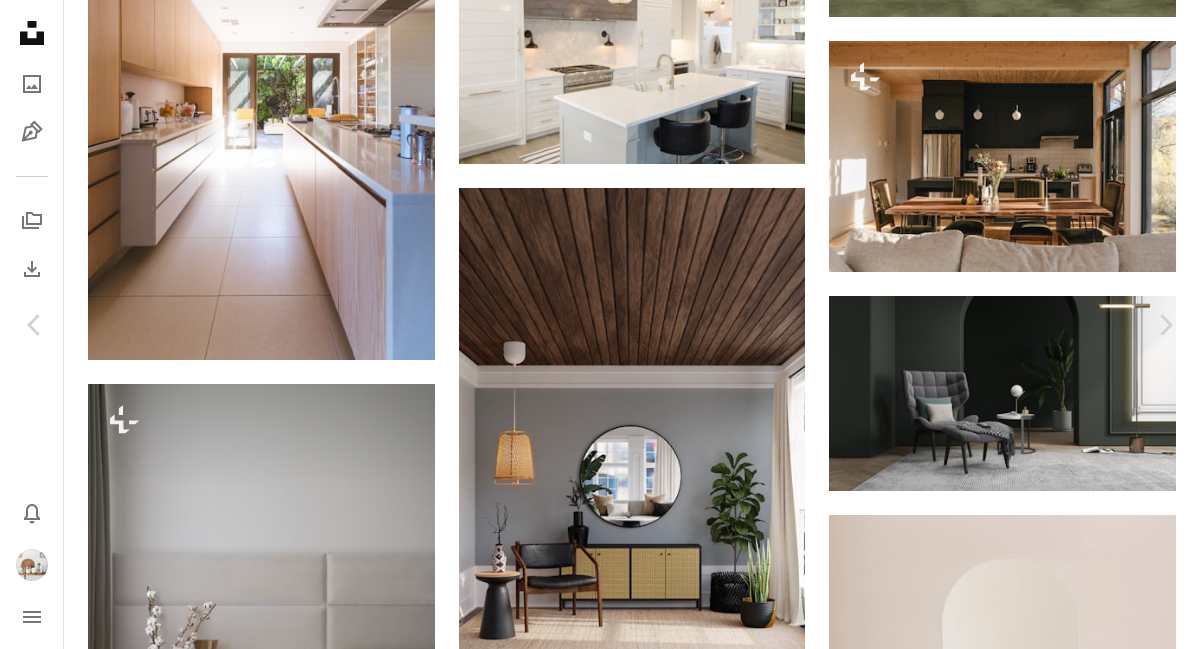 scroll, scrollTop: 4700, scrollLeft: 0, axis: vertical 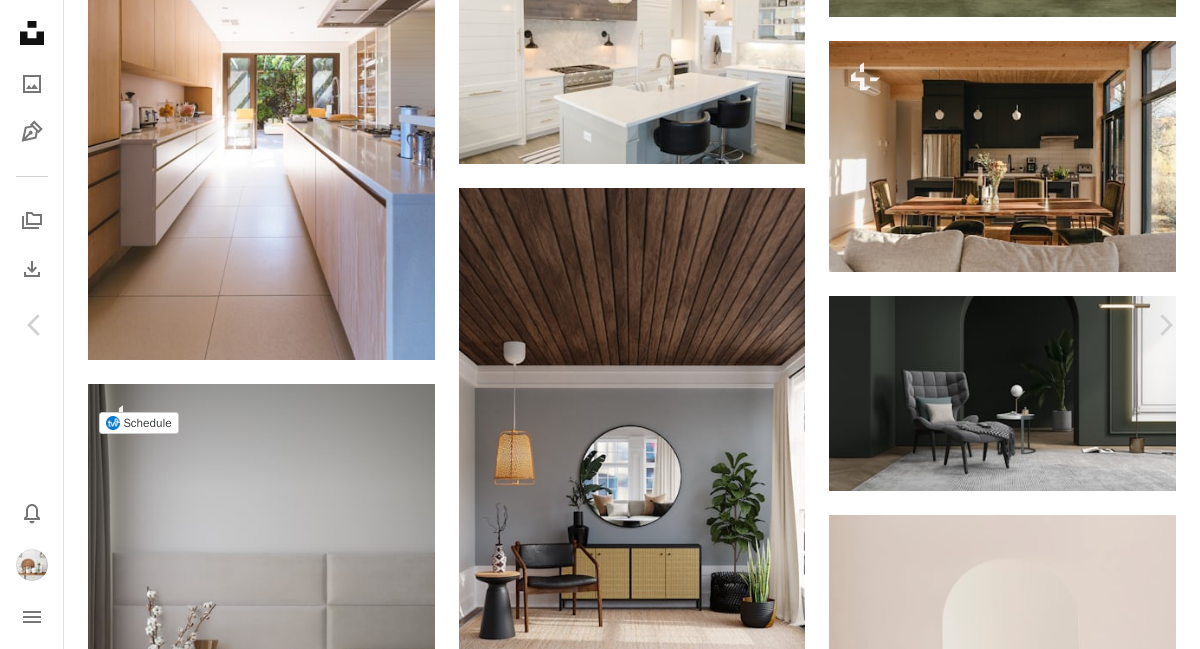 click at bounding box center (302, 4627) 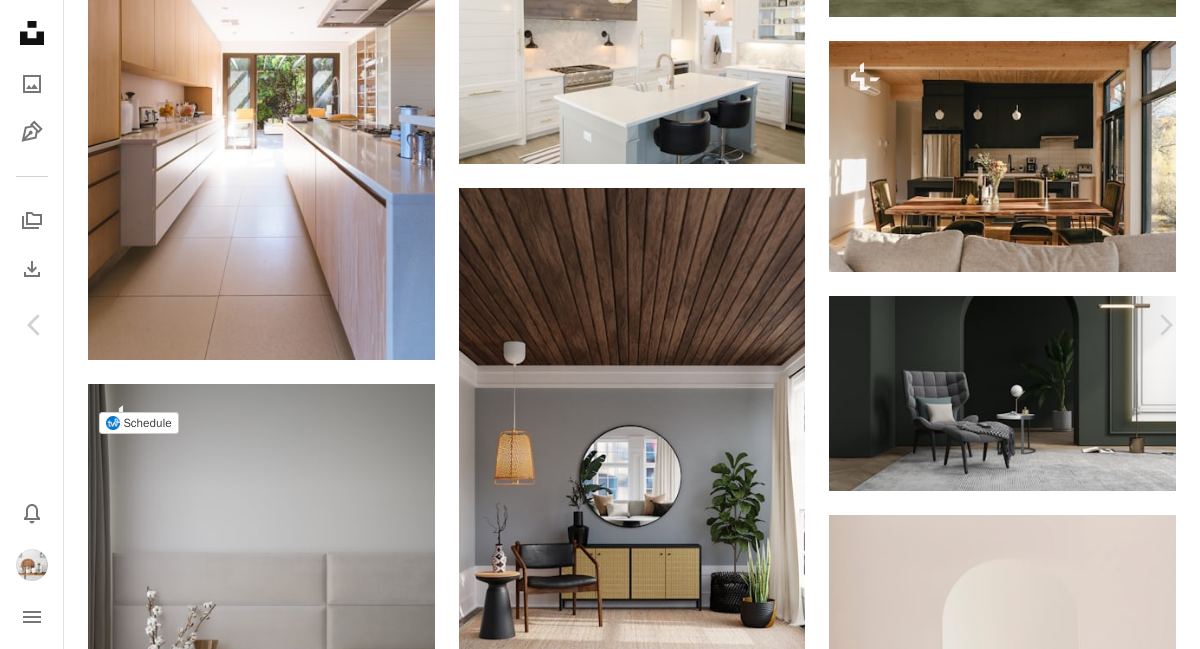 scroll, scrollTop: 0, scrollLeft: 0, axis: both 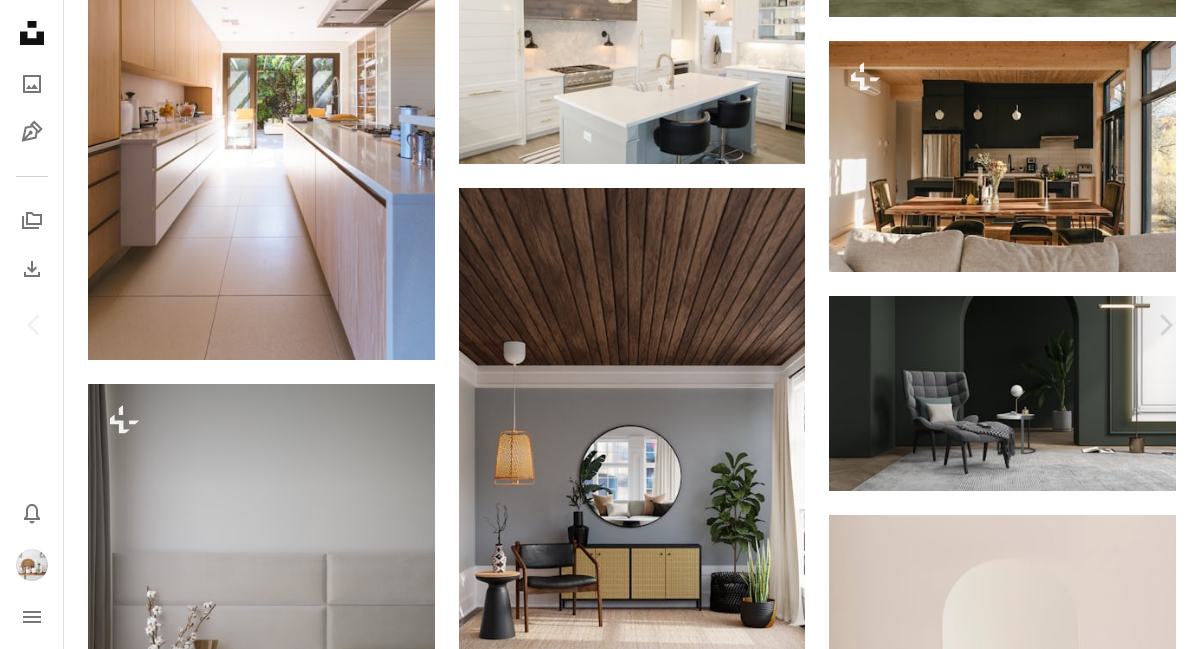 click 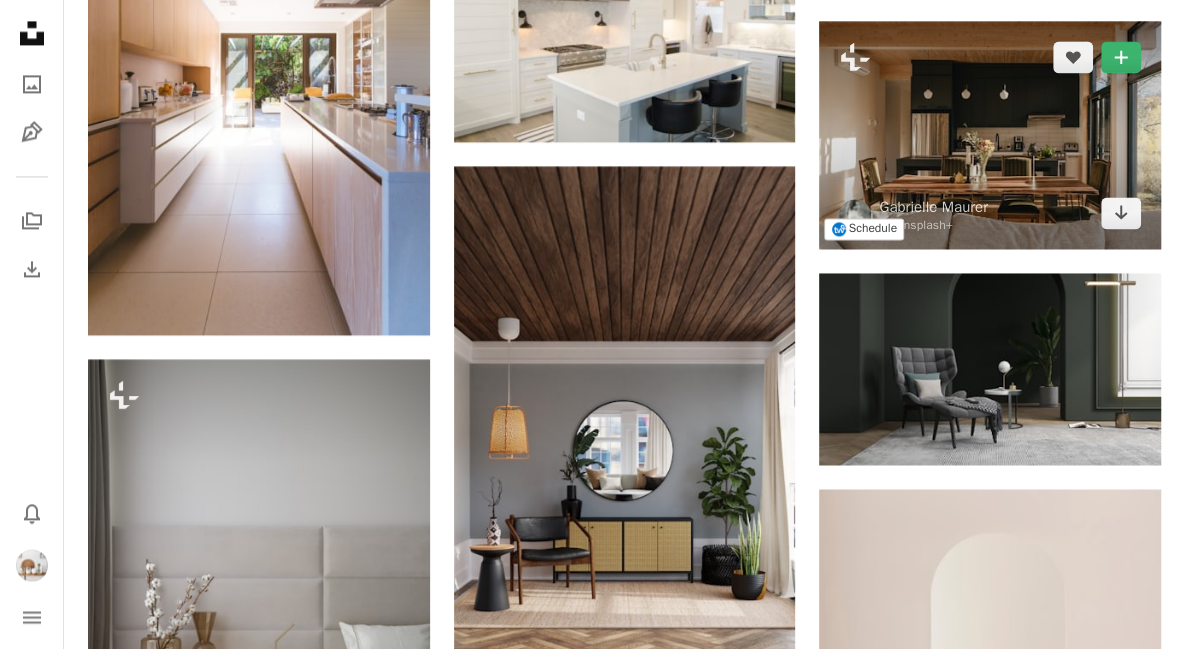 click at bounding box center [990, 135] 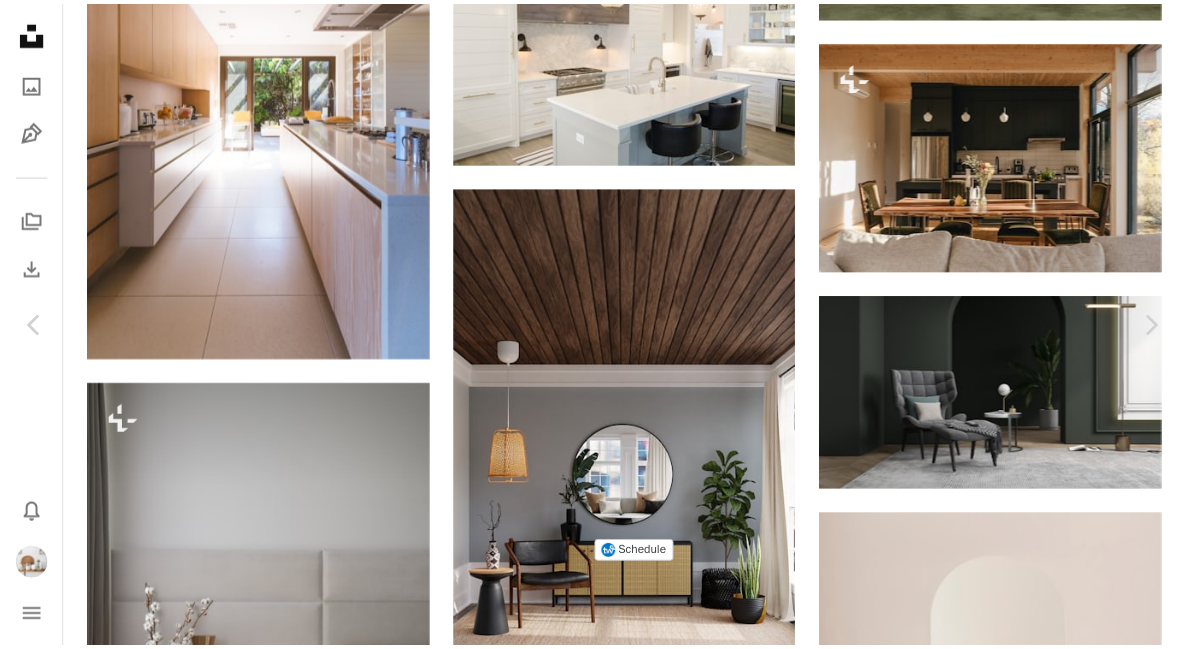 scroll, scrollTop: 1200, scrollLeft: 0, axis: vertical 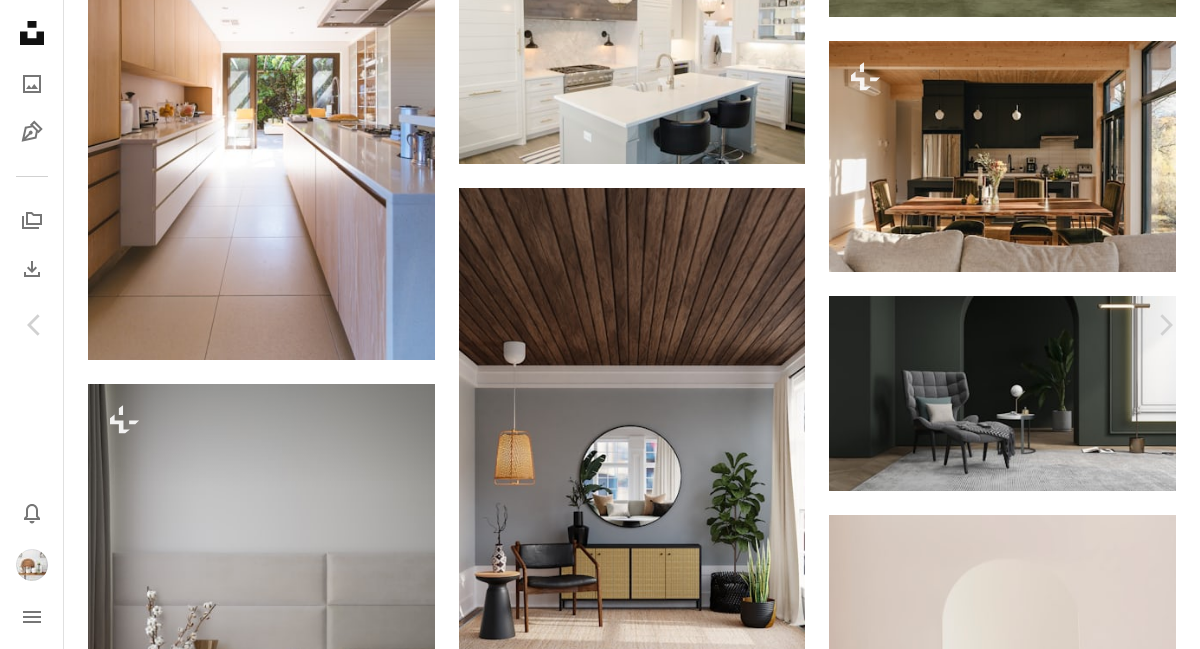 click on "An X shape" at bounding box center (20, 20) 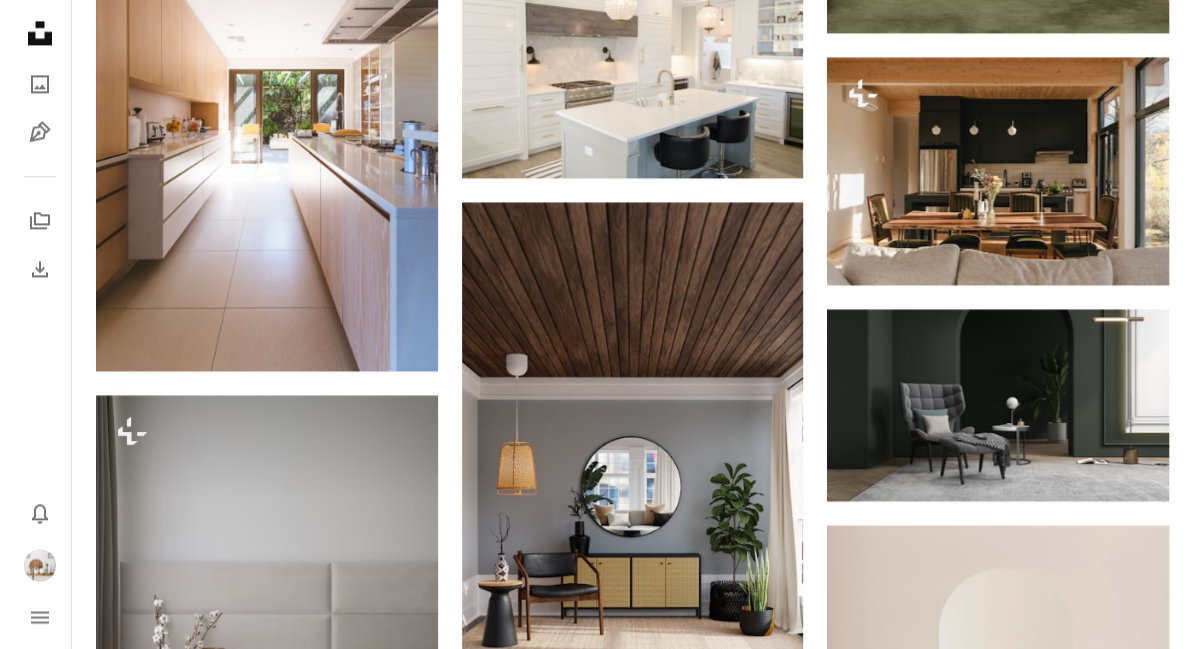 scroll, scrollTop: 1800, scrollLeft: 0, axis: vertical 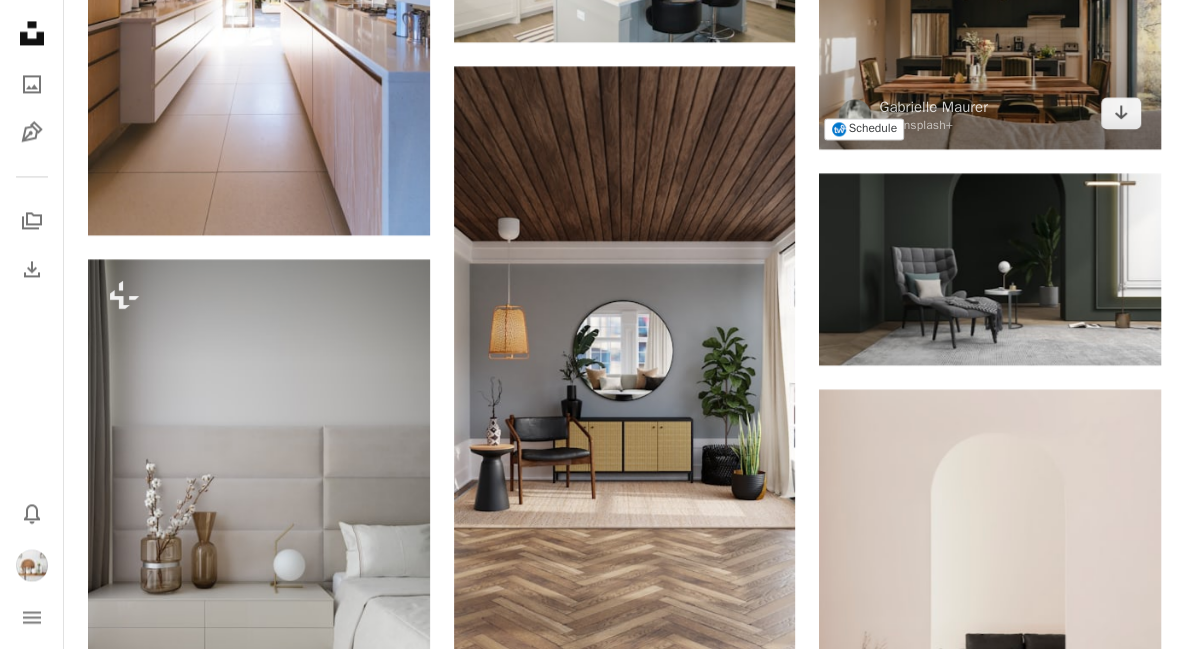 click at bounding box center [990, 35] 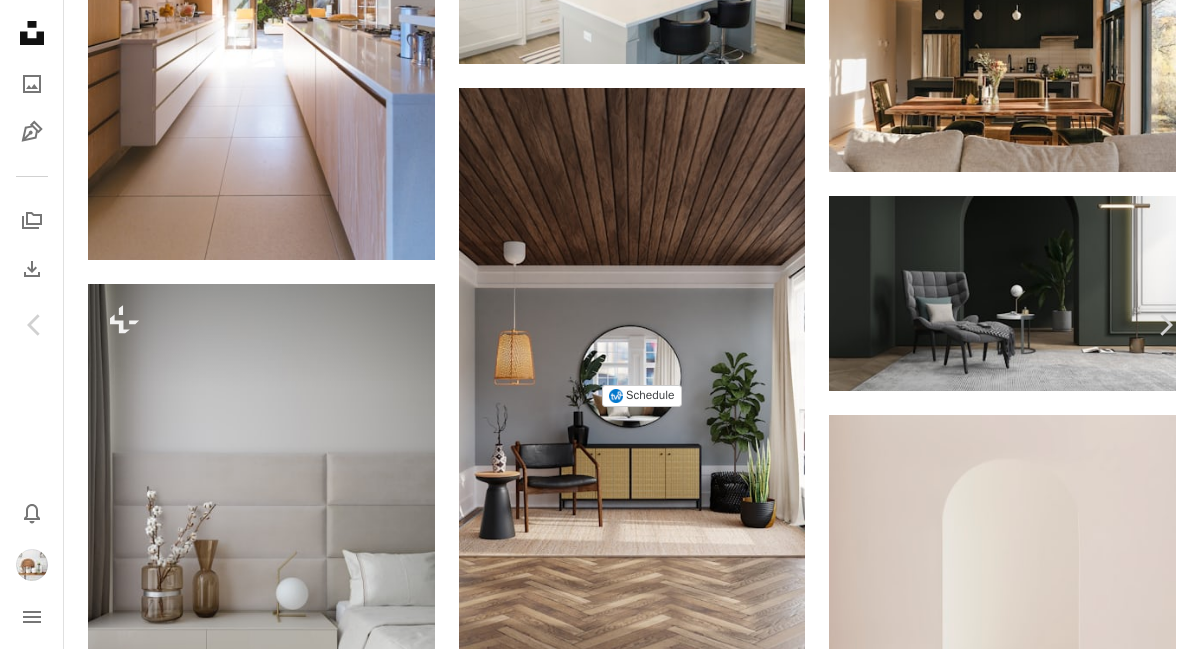 scroll, scrollTop: 5100, scrollLeft: 0, axis: vertical 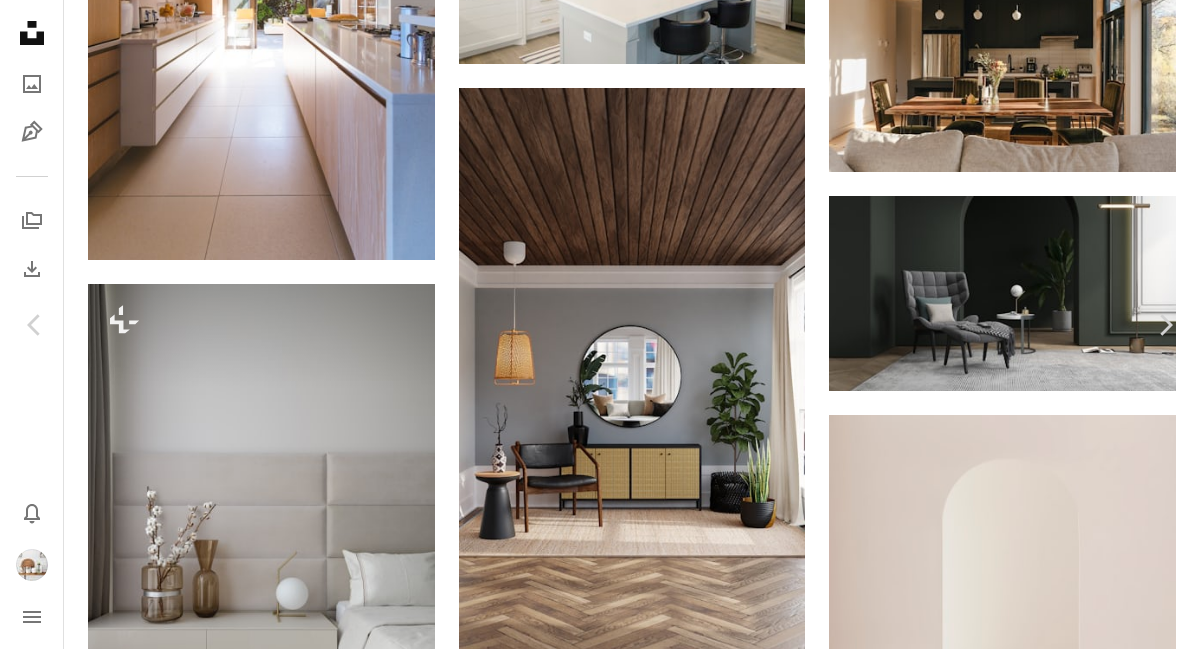 click on "Gabrielle Maurer" at bounding box center [719, 6920] 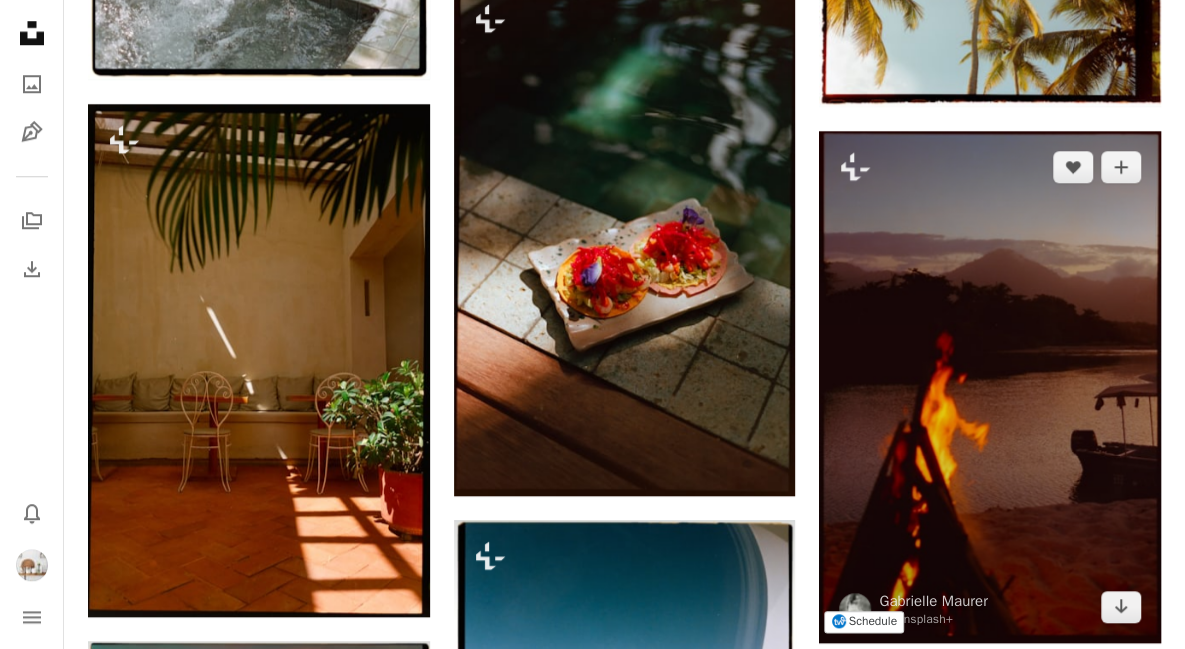 scroll, scrollTop: 9700, scrollLeft: 0, axis: vertical 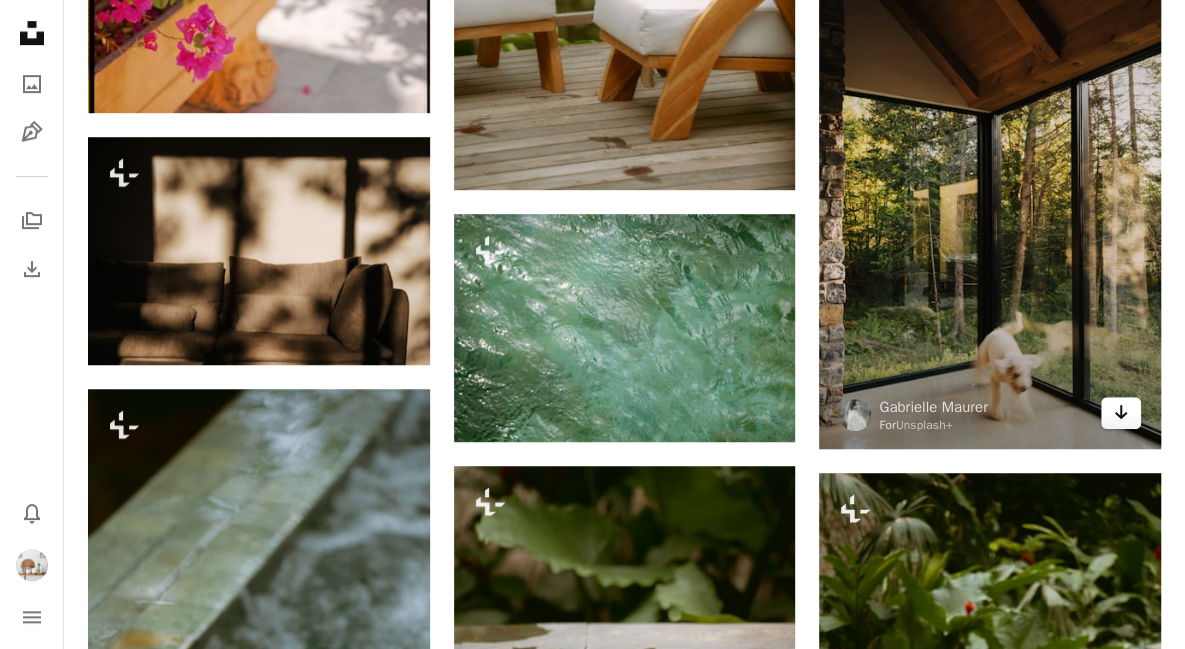 click on "Arrow pointing down" 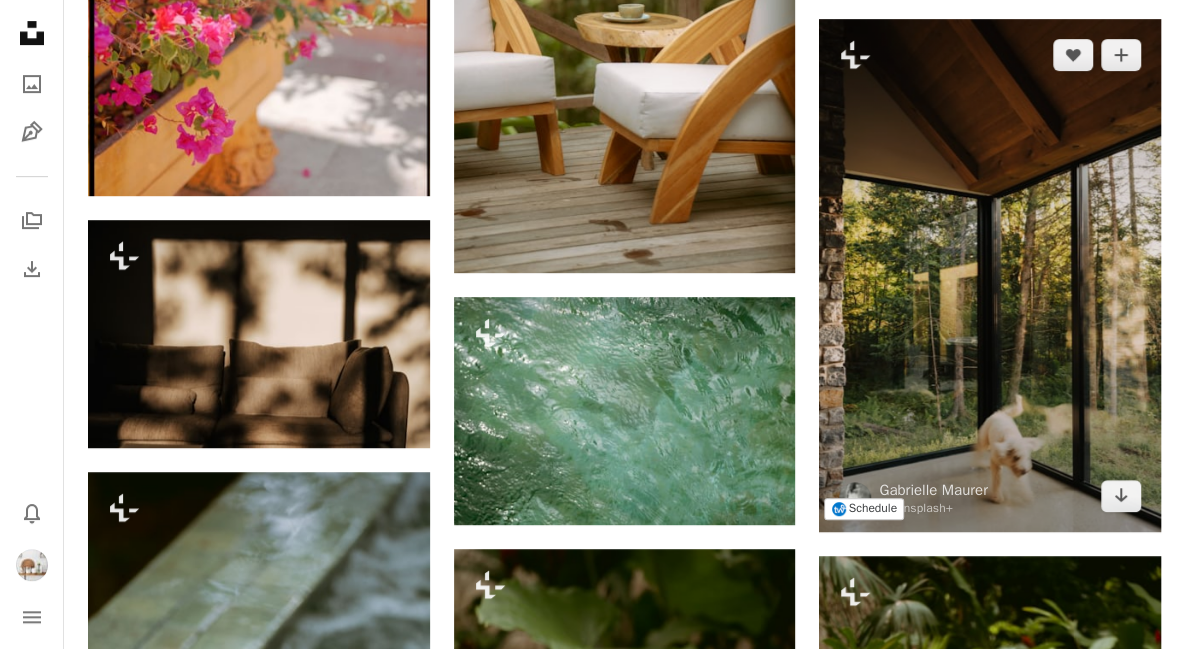 scroll, scrollTop: 13219, scrollLeft: 0, axis: vertical 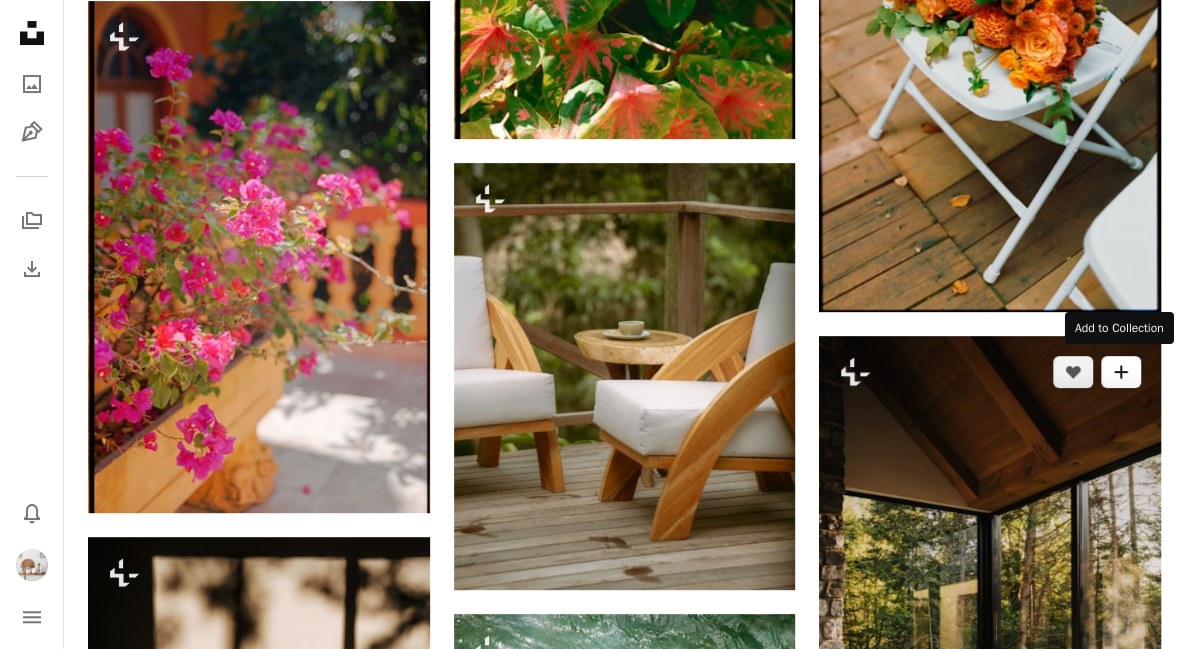 click on "A plus sign" 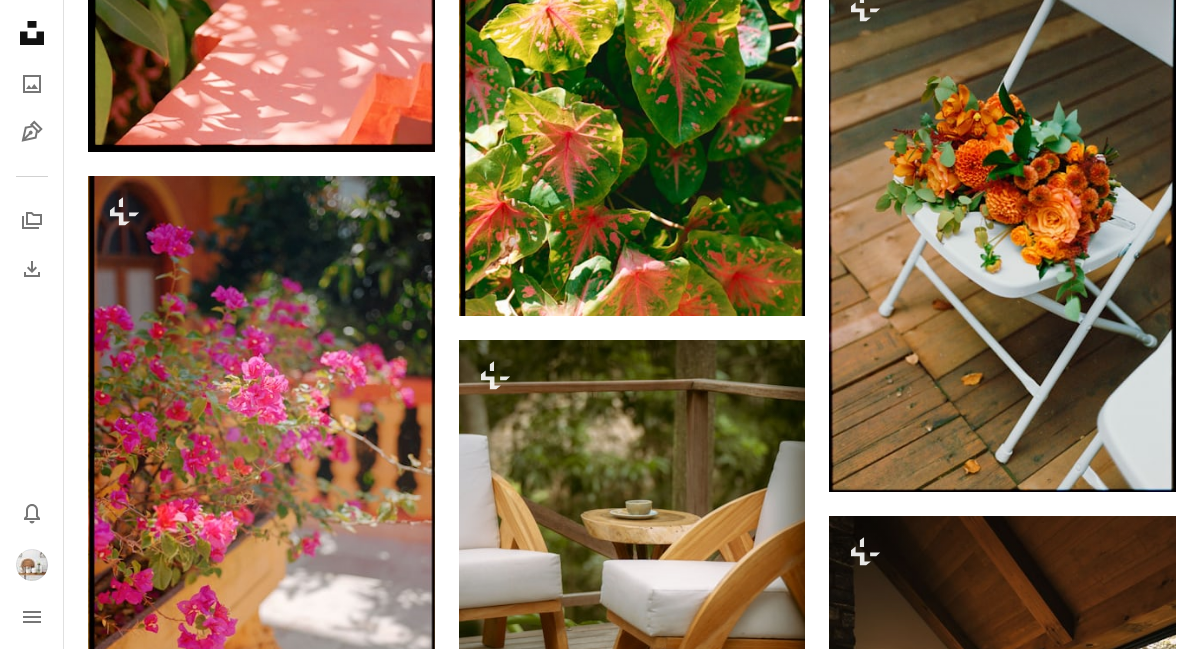 click on "A lock Black With Wood" at bounding box center [755, 4719] 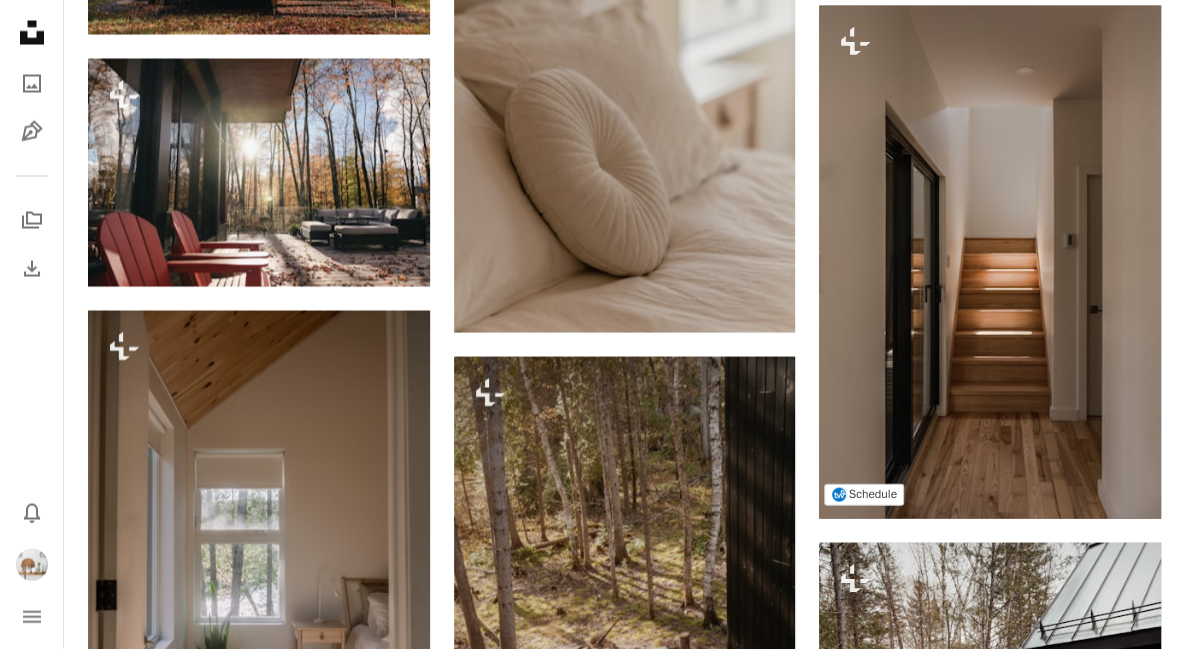 scroll, scrollTop: 28219, scrollLeft: 0, axis: vertical 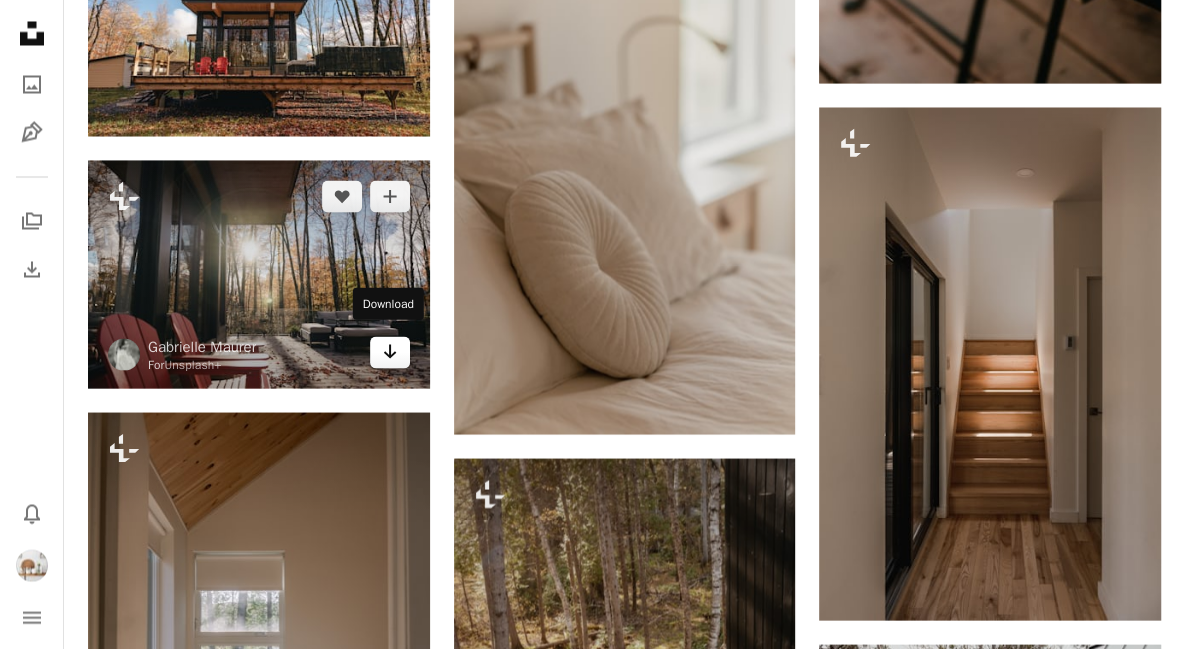 click on "Arrow pointing down" 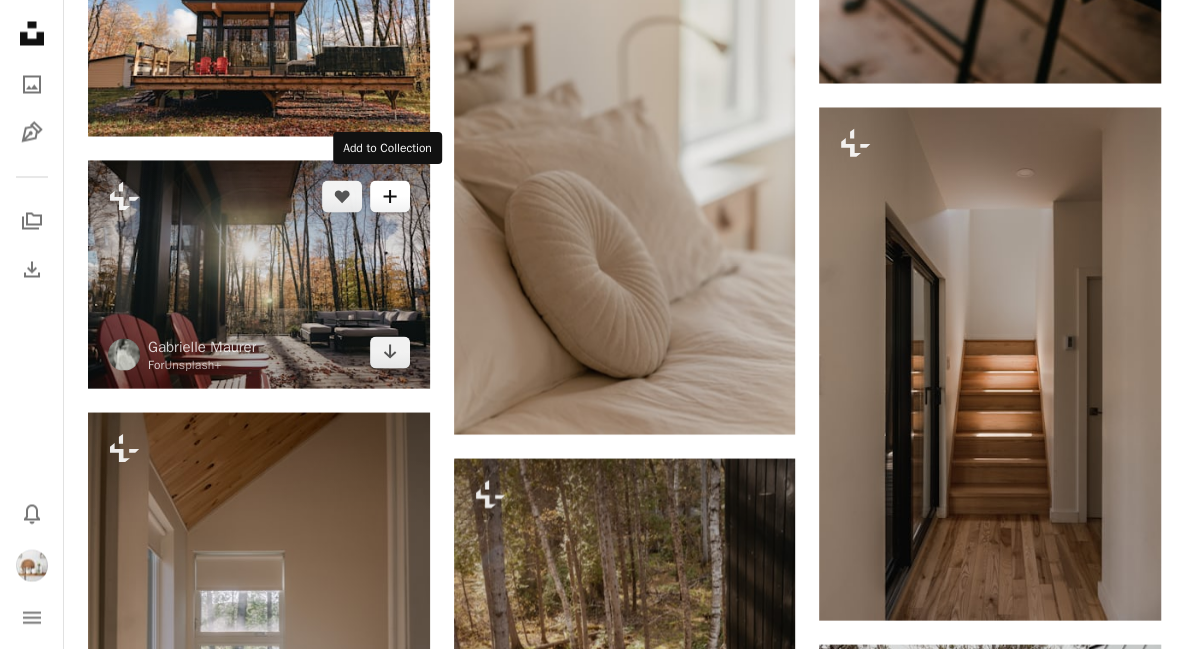 click on "A plus sign" 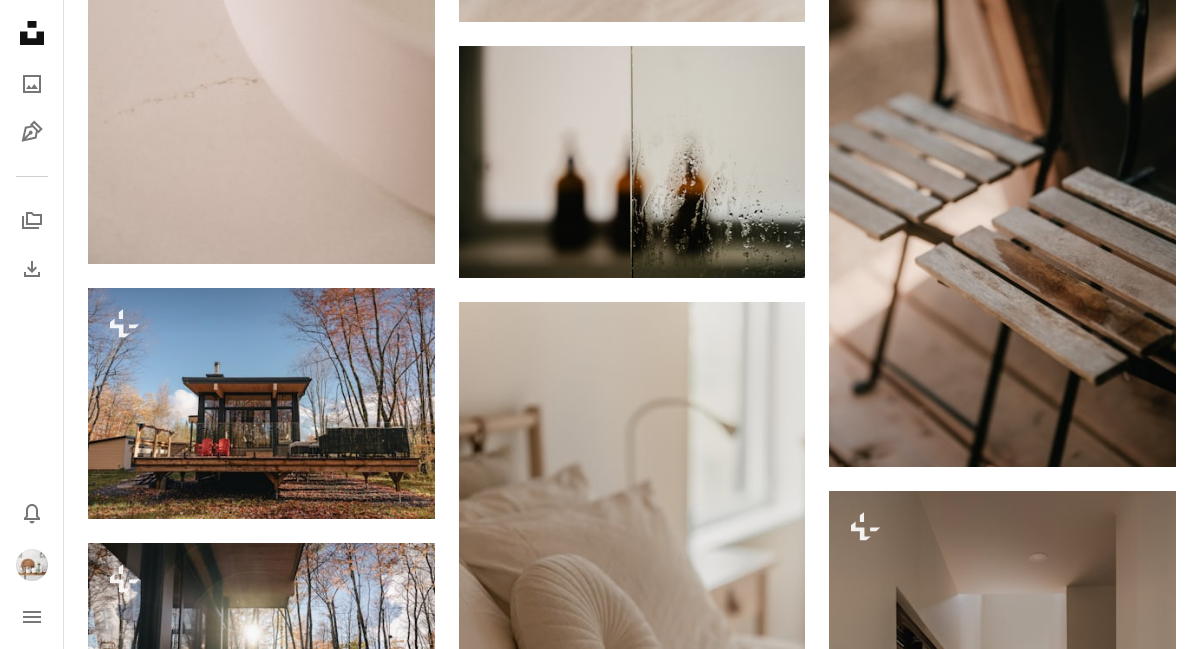 click on "Black With Wood" at bounding box center [636, 4370] 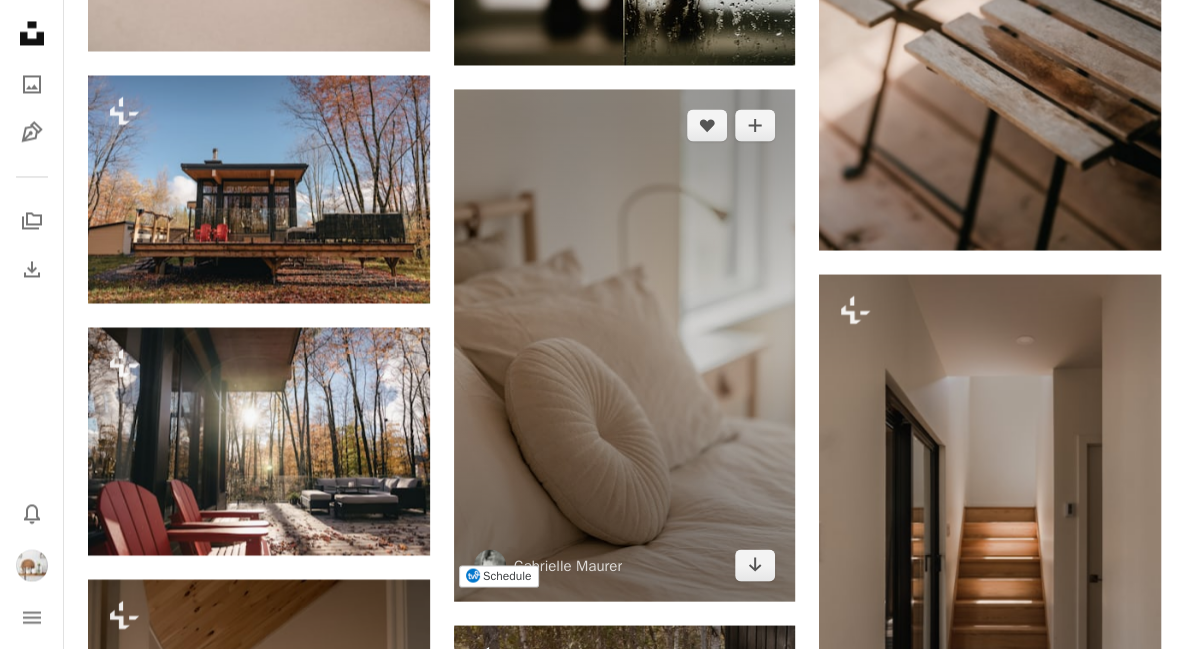 scroll, scrollTop: 28019, scrollLeft: 0, axis: vertical 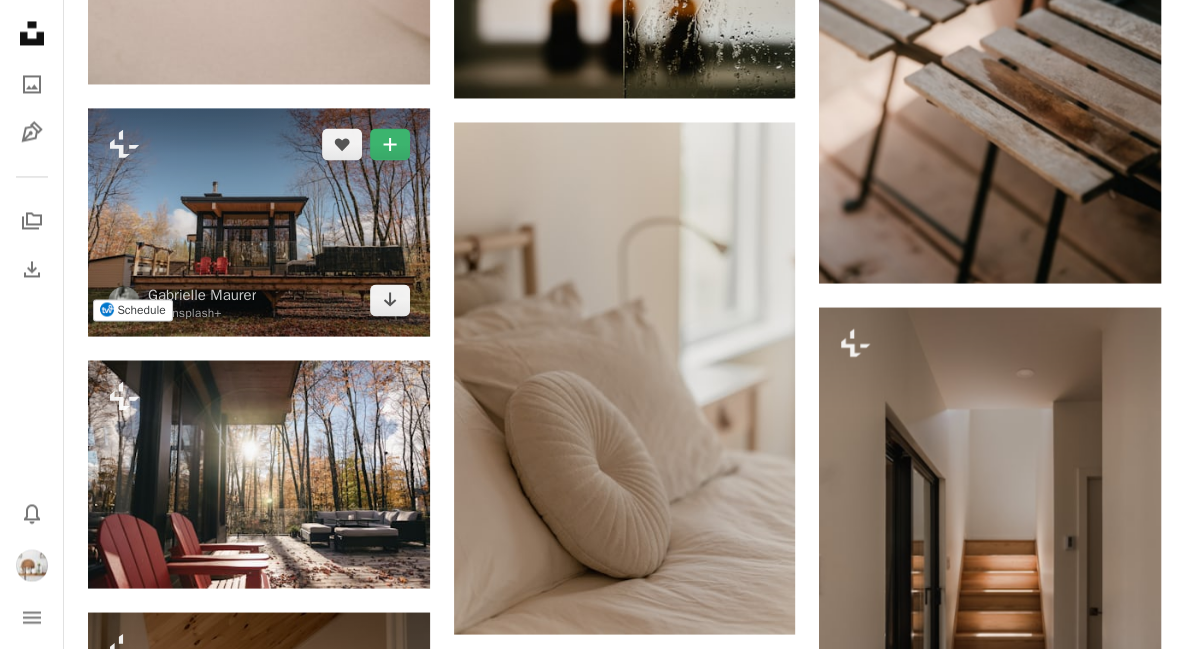 click at bounding box center [259, 222] 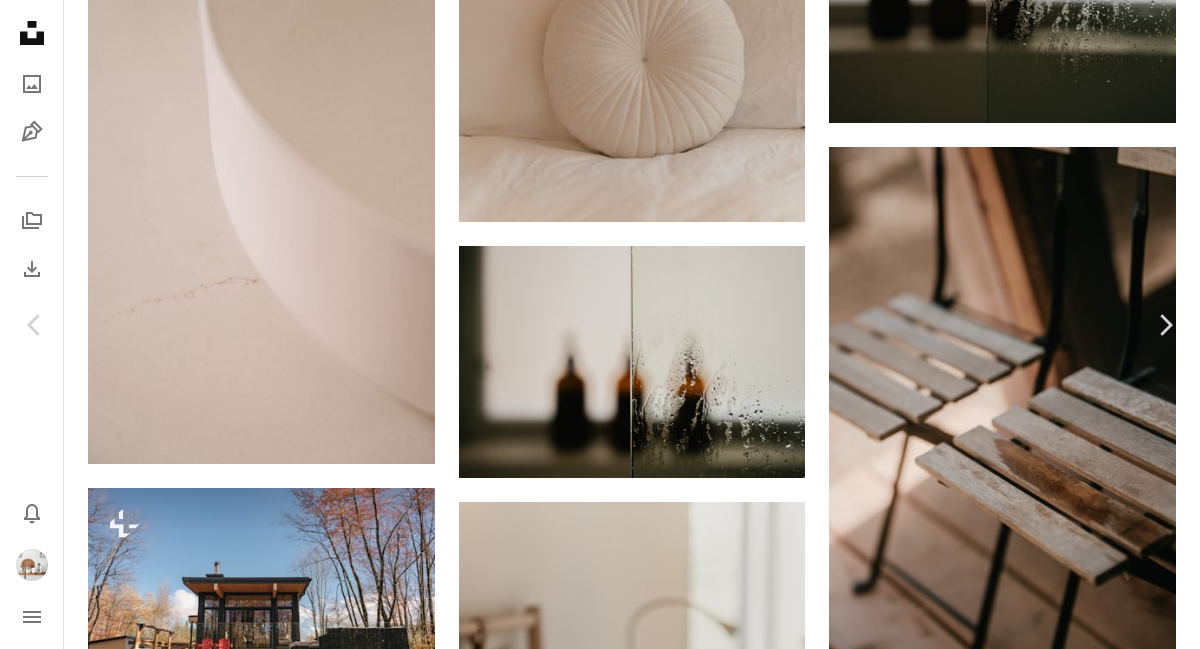 click on "Chevron down" 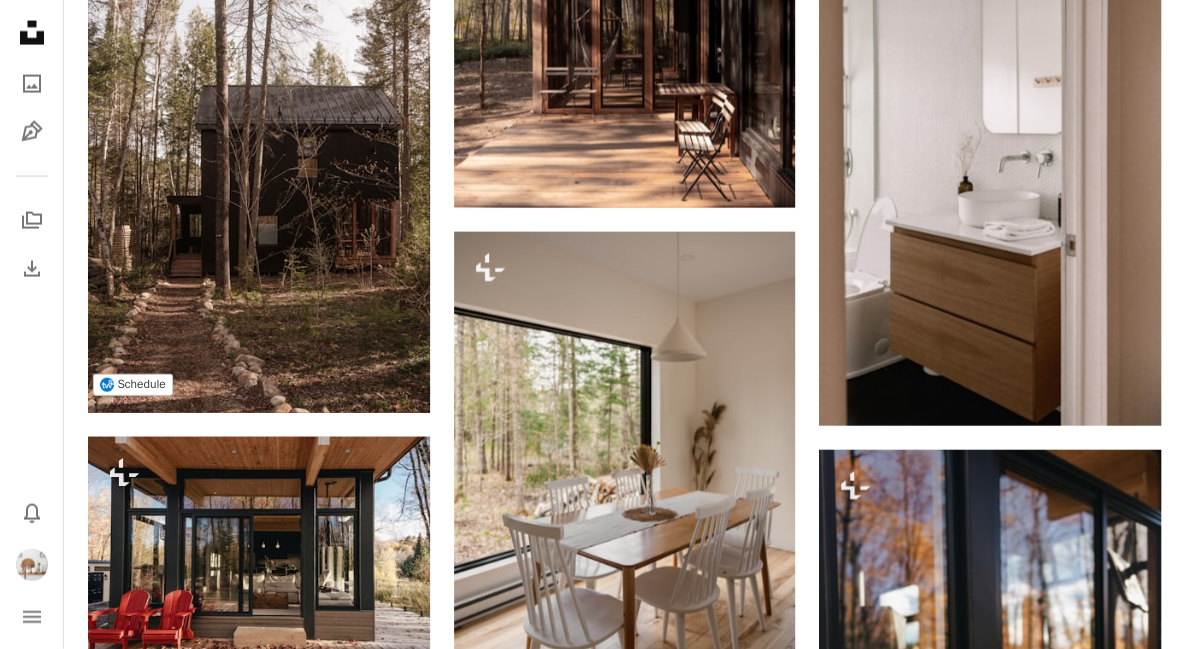 scroll, scrollTop: 33219, scrollLeft: 0, axis: vertical 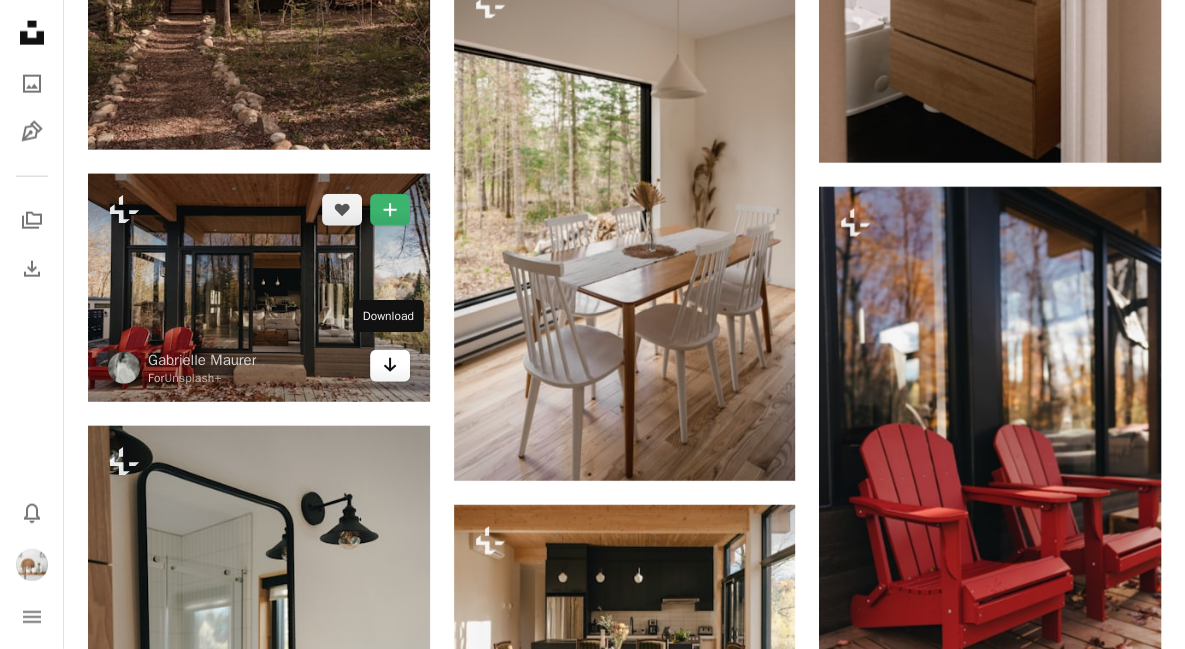 click 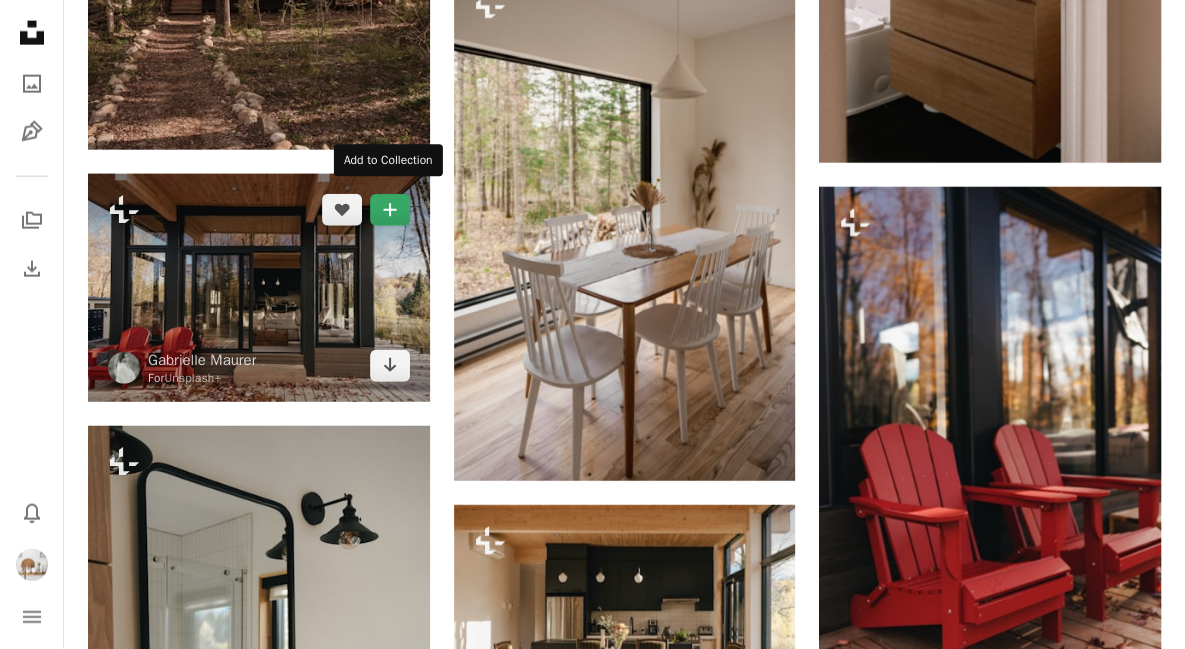 click on "A plus sign" 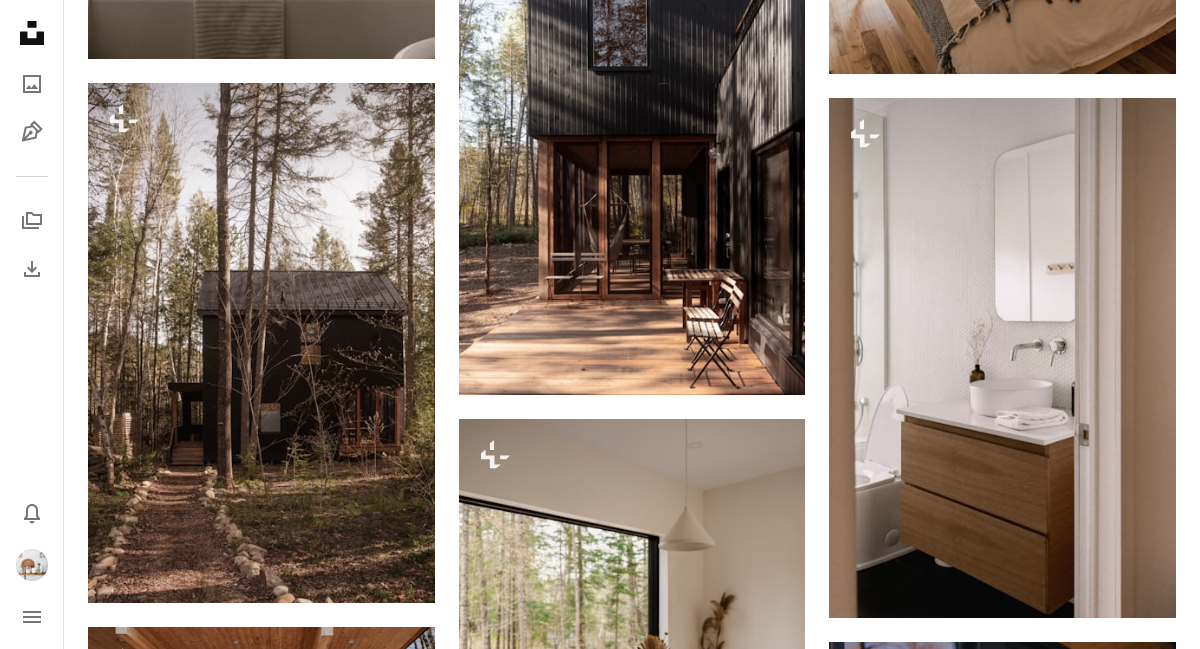 click on "8 photos" at bounding box center (766, 4275) 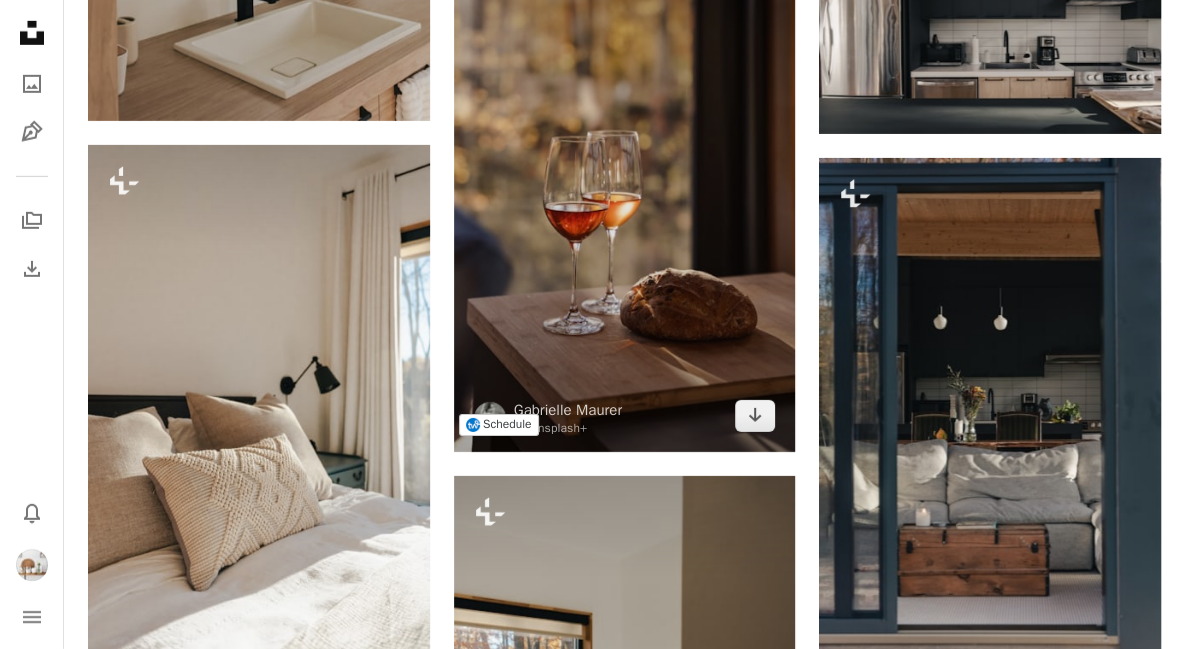 scroll, scrollTop: 34219, scrollLeft: 0, axis: vertical 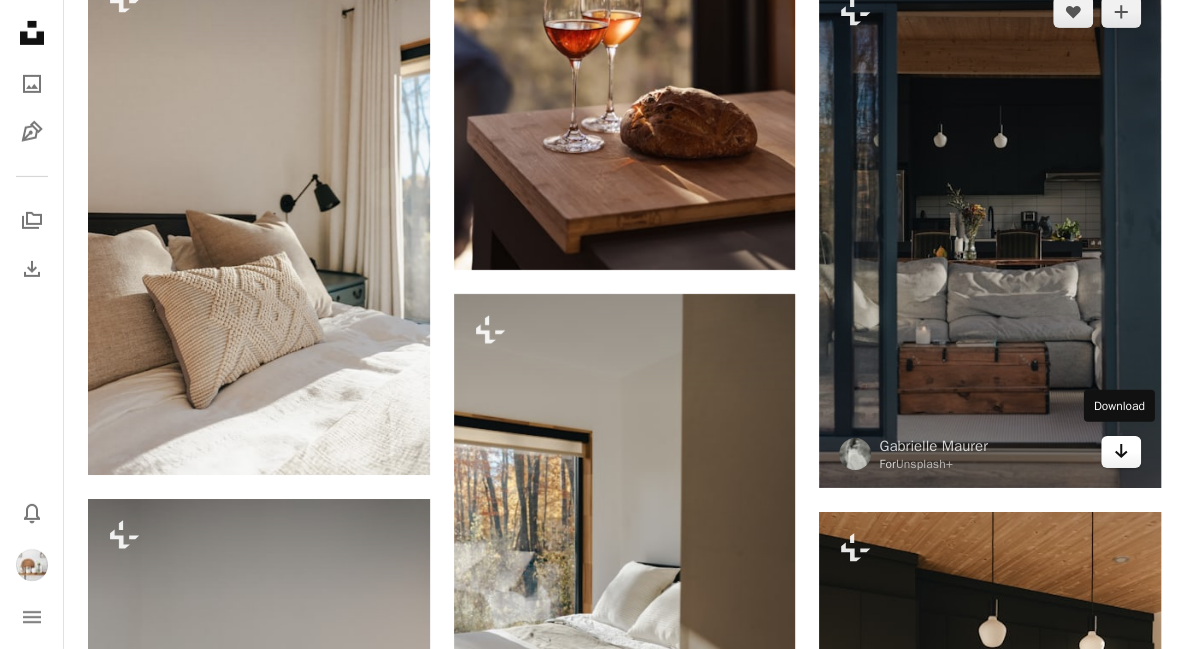 click on "Arrow pointing down" 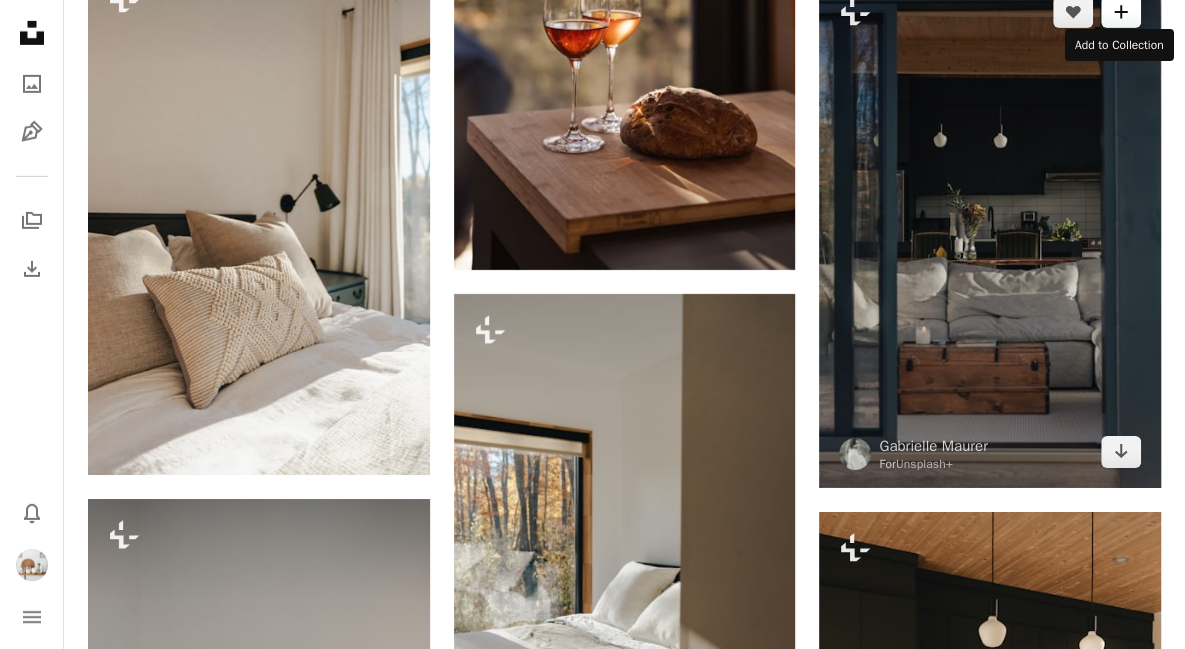 click on "A plus sign" at bounding box center [1121, 12] 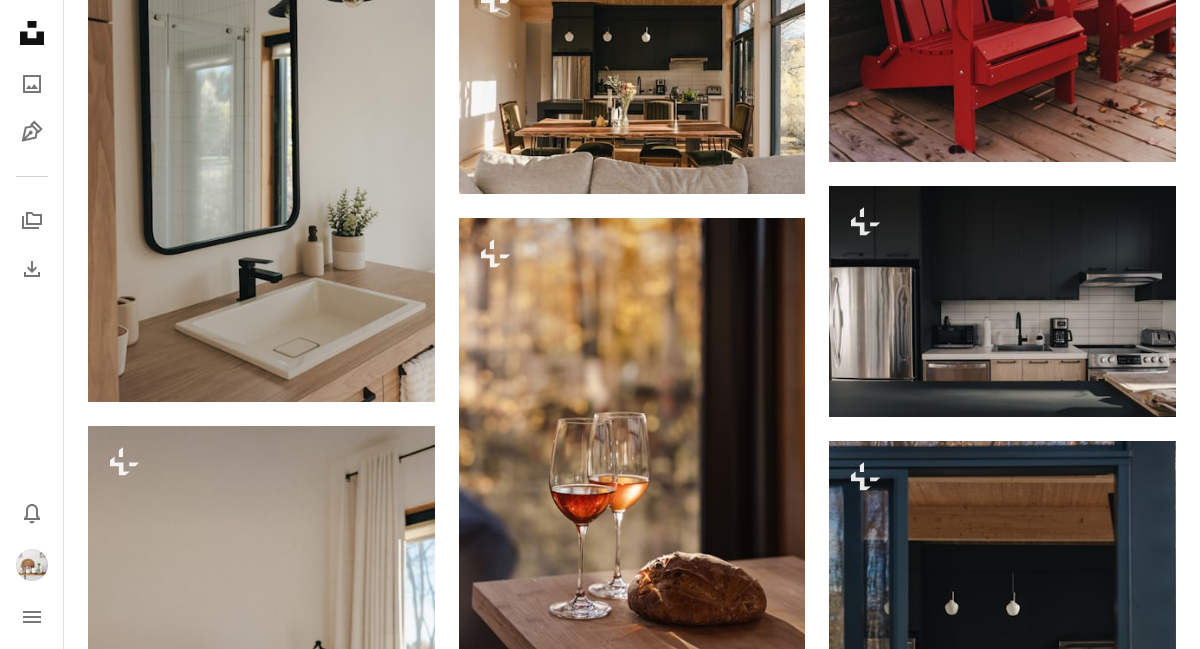 click on "A checkmark A plus sign 8 photos A lock Black With Wood" at bounding box center [766, 4807] 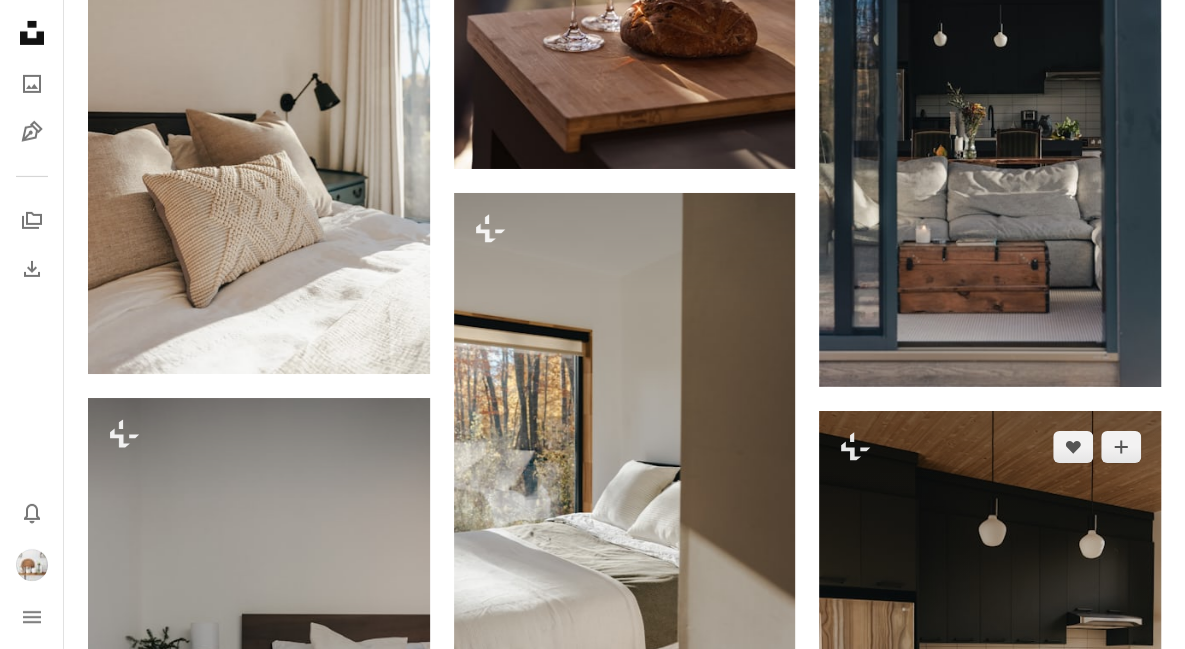 scroll, scrollTop: 34720, scrollLeft: 0, axis: vertical 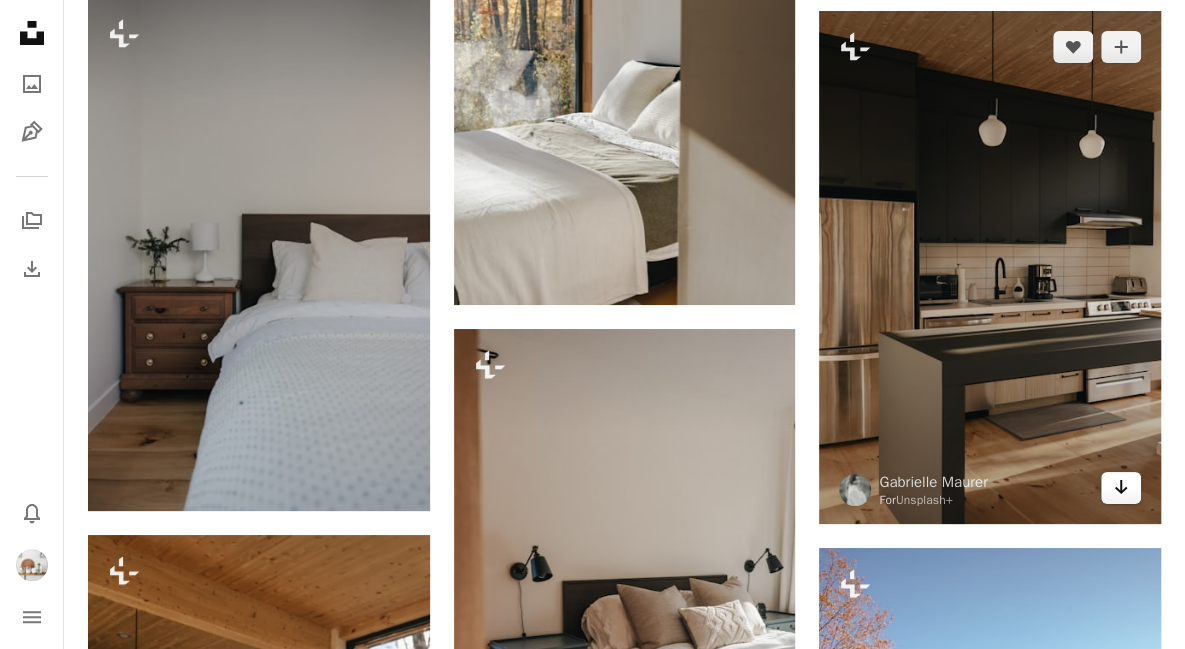 click on "Arrow pointing down" 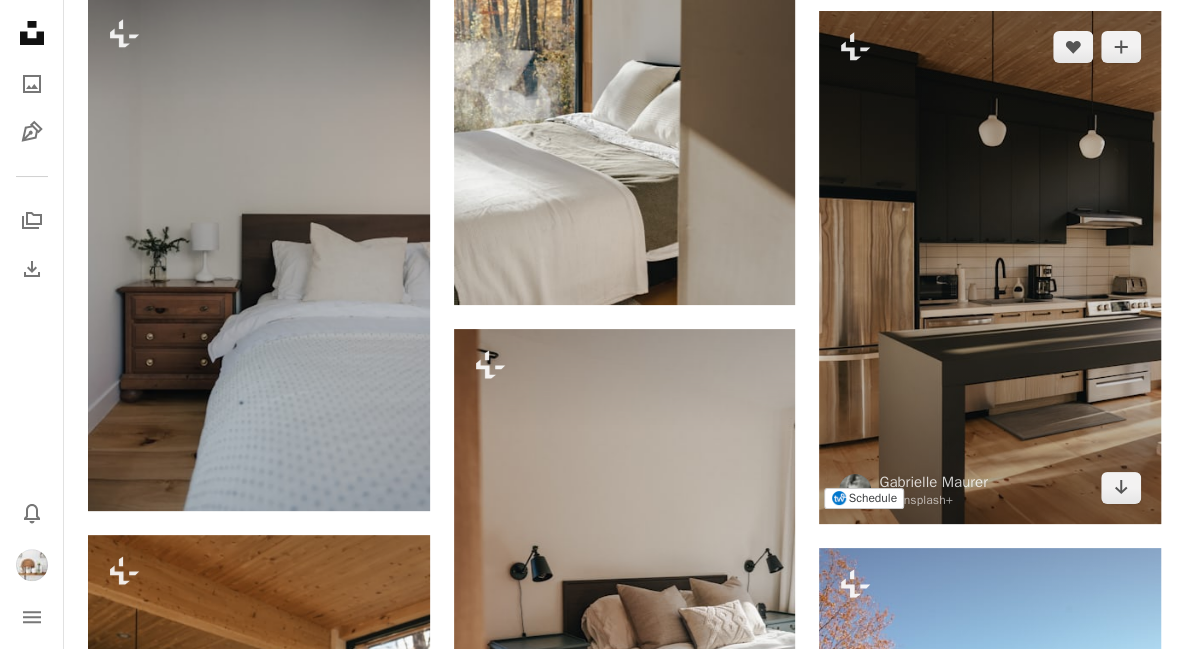 click at bounding box center (990, 267) 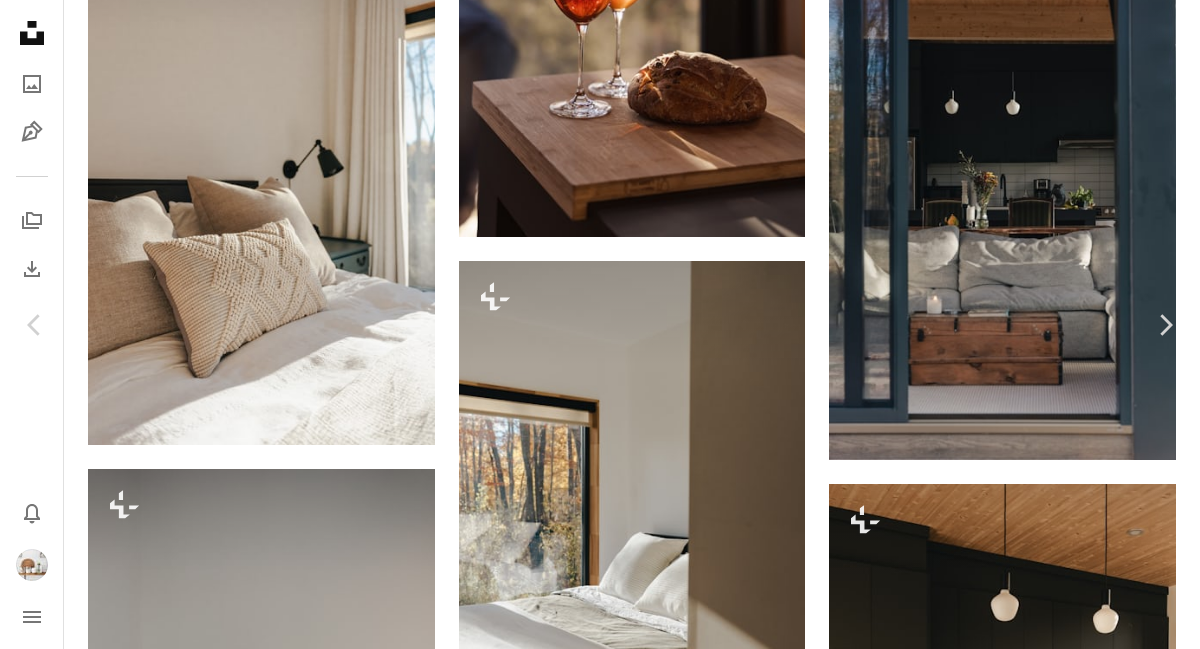 click on "Chevron down" 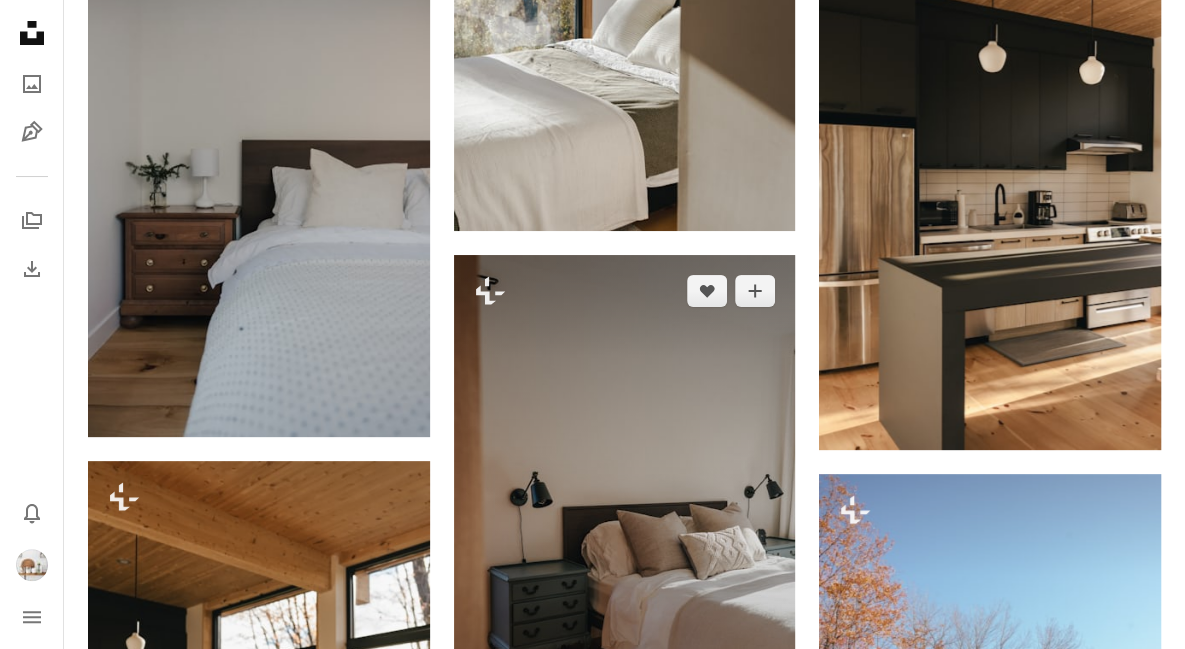 scroll, scrollTop: 35120, scrollLeft: 0, axis: vertical 